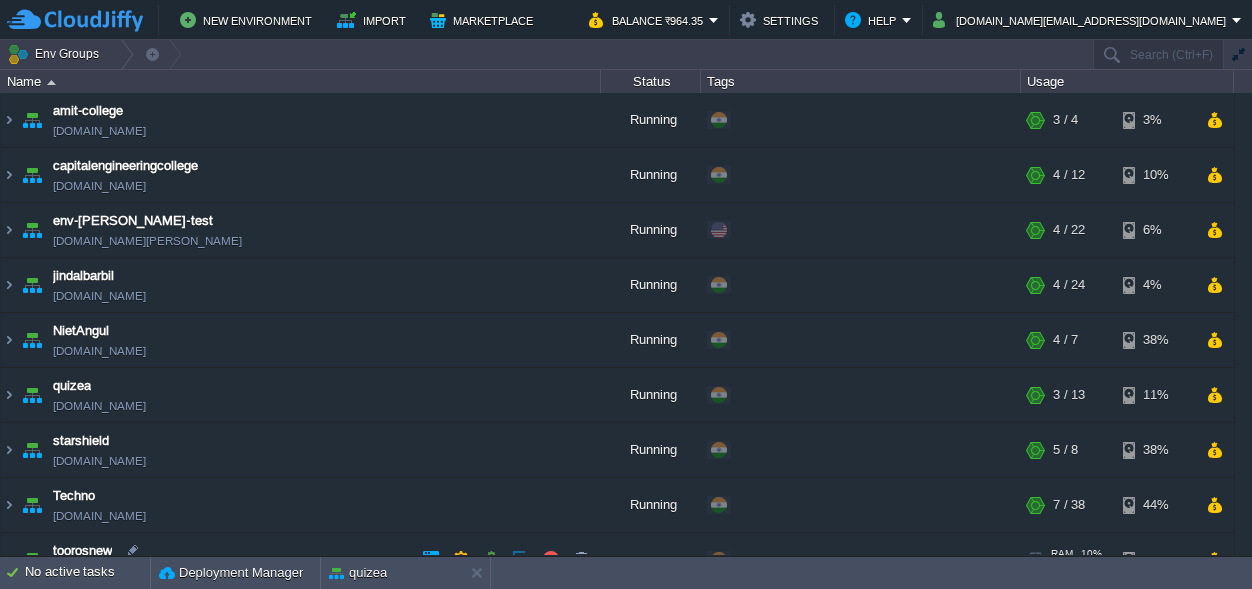 scroll, scrollTop: 0, scrollLeft: 0, axis: both 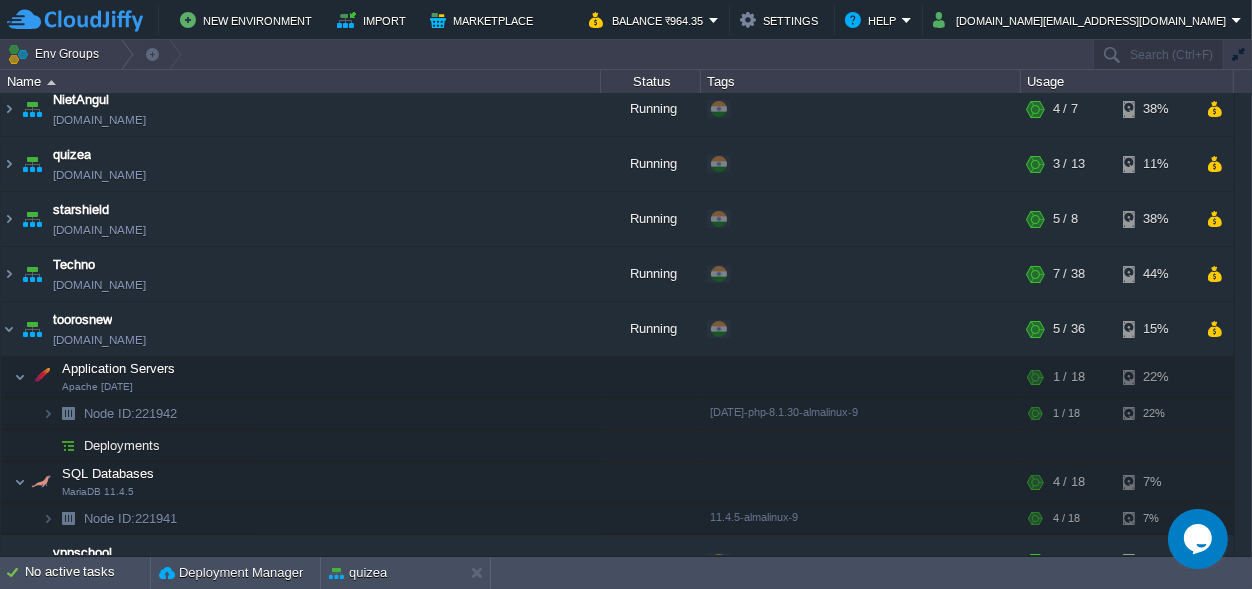click on "amit-college [DOMAIN_NAME] Running                                 + Add to Env Group                                                                                                                                                            RAM                 41%                                         CPU                 2%                             3 / 4                    3%       capitalengineeringcollege [DOMAIN_NAME] Running                                 + Add to Env Group                                                                                                                                                            RAM                 27%                                         CPU                 2%                             4 / 12                    10%       env-[PERSON_NAME]-test [DOMAIN_NAME][PERSON_NAME] Running                                 + Add to Env Group                                                            RAM" at bounding box center (617, 226) 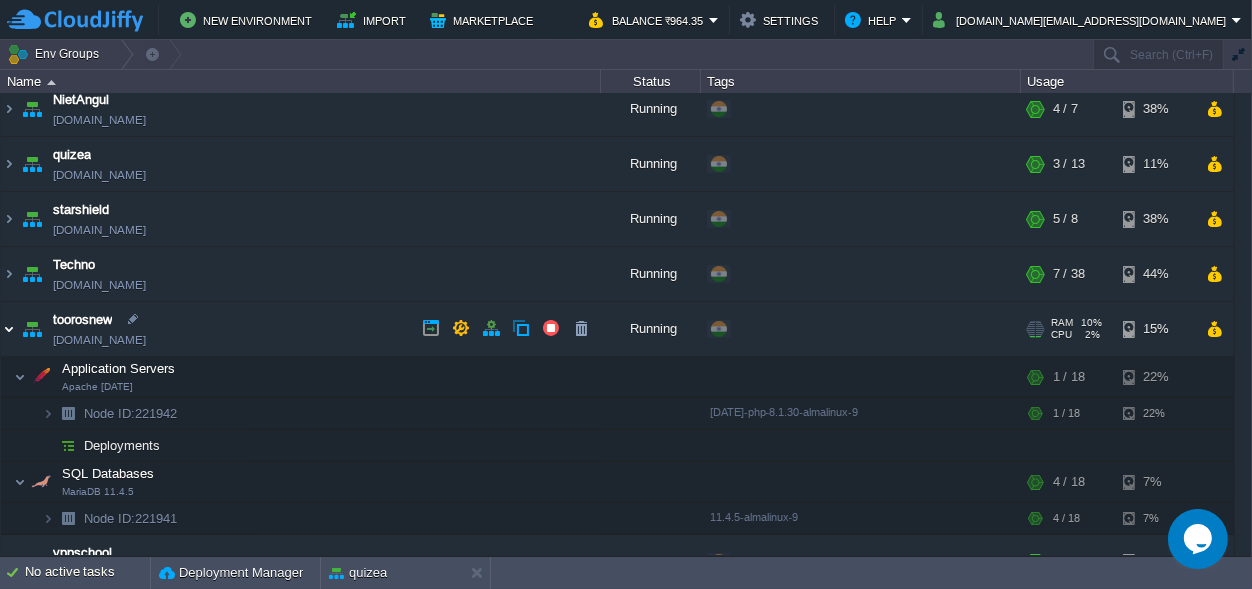 click at bounding box center [9, 329] 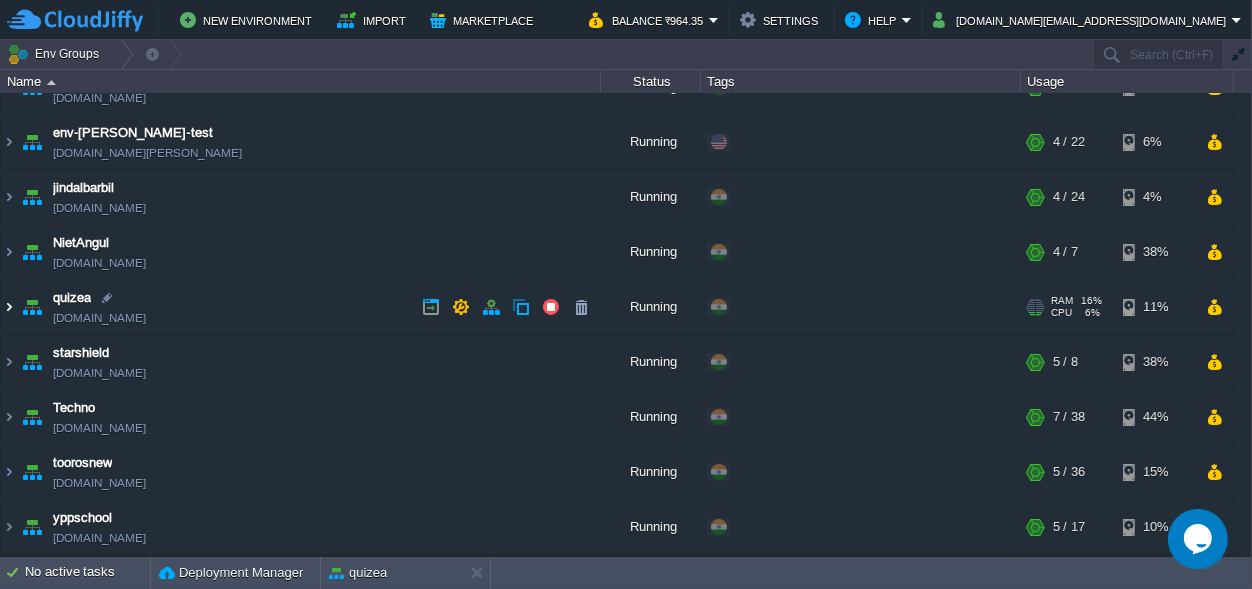 scroll, scrollTop: 87, scrollLeft: 0, axis: vertical 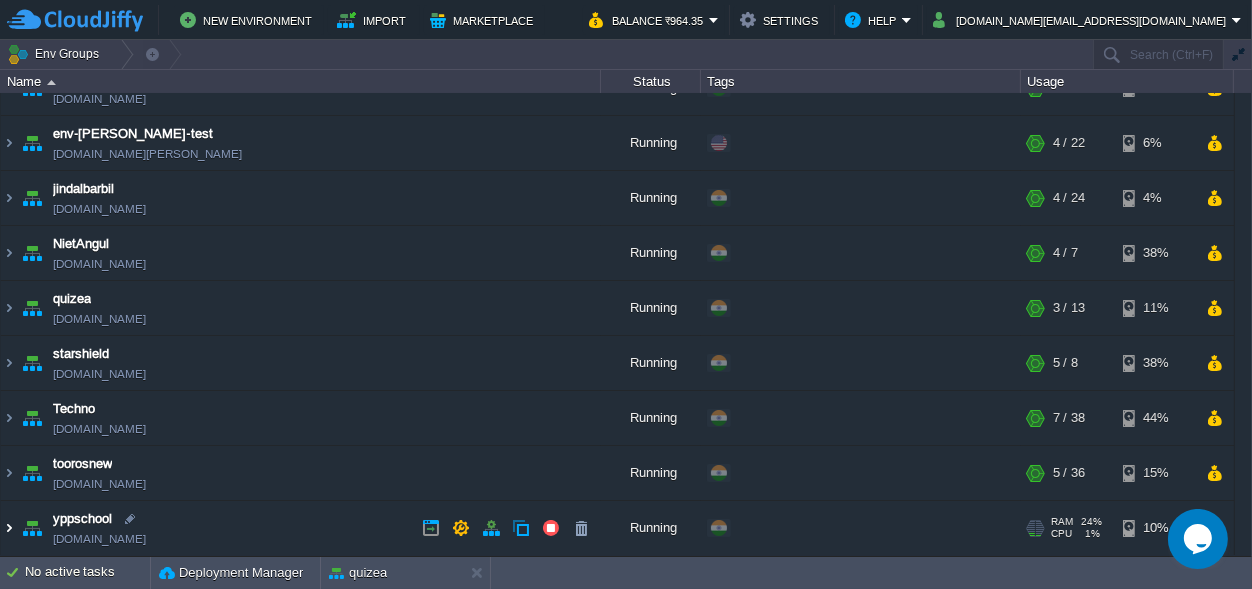 click at bounding box center [9, 528] 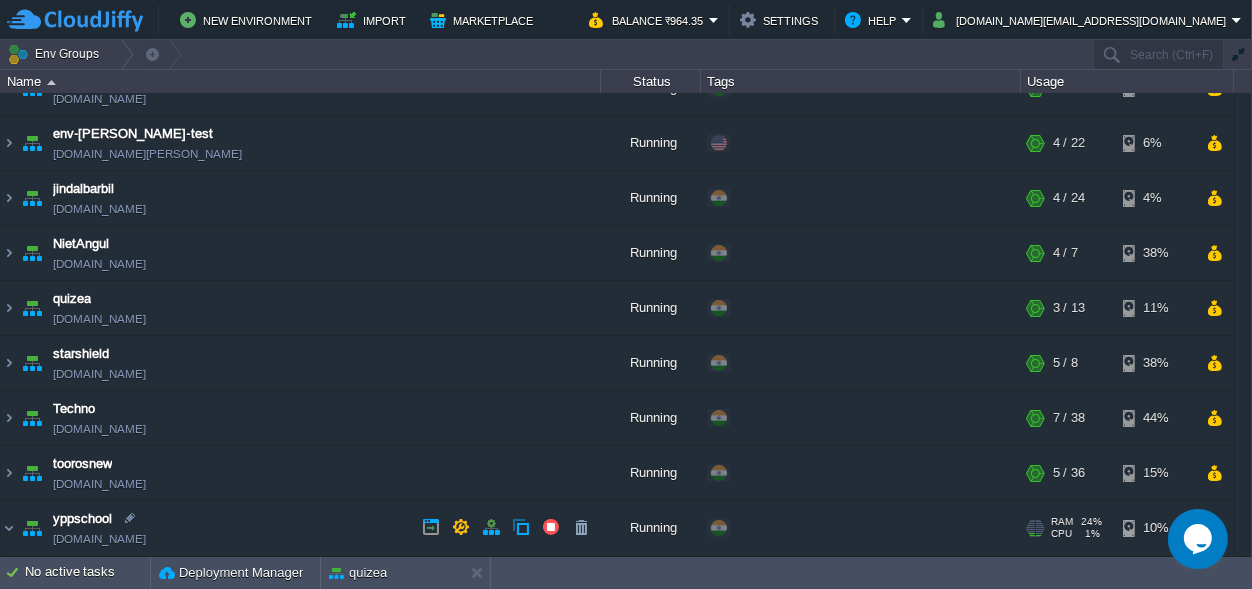 scroll, scrollTop: 265, scrollLeft: 0, axis: vertical 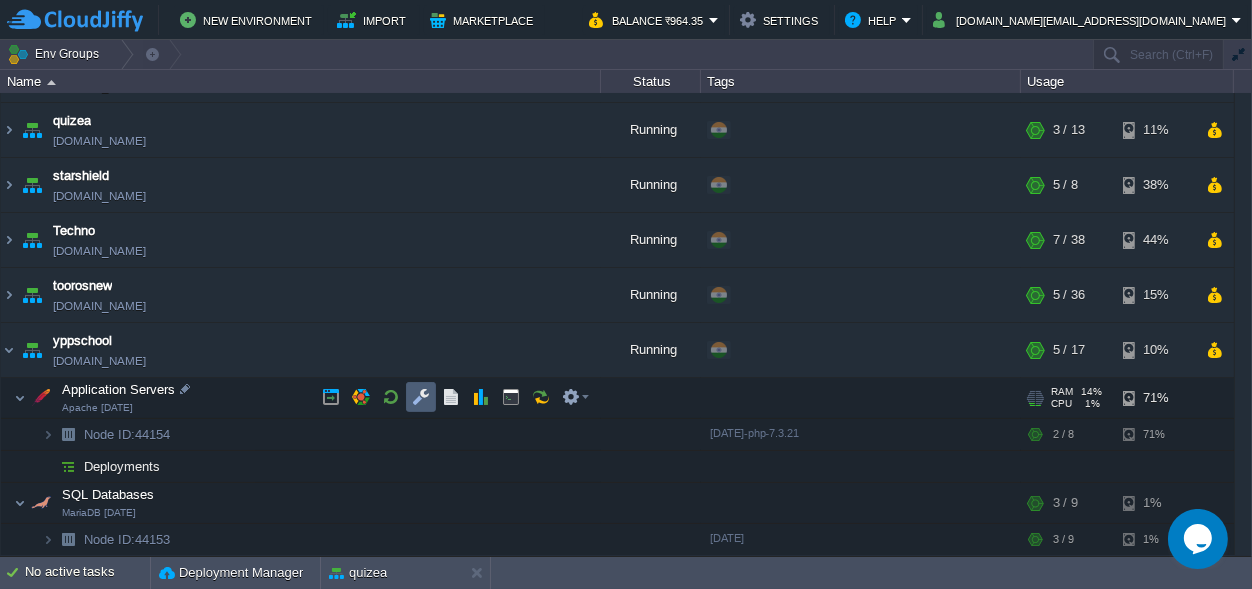 click at bounding box center [421, 397] 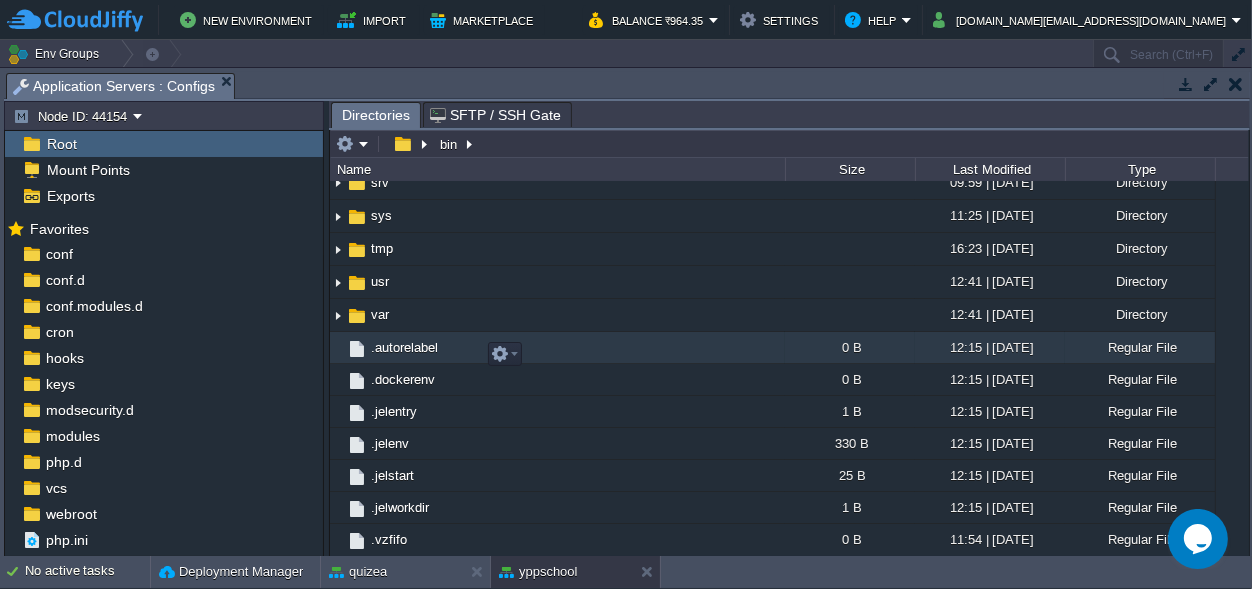 scroll, scrollTop: 393, scrollLeft: 0, axis: vertical 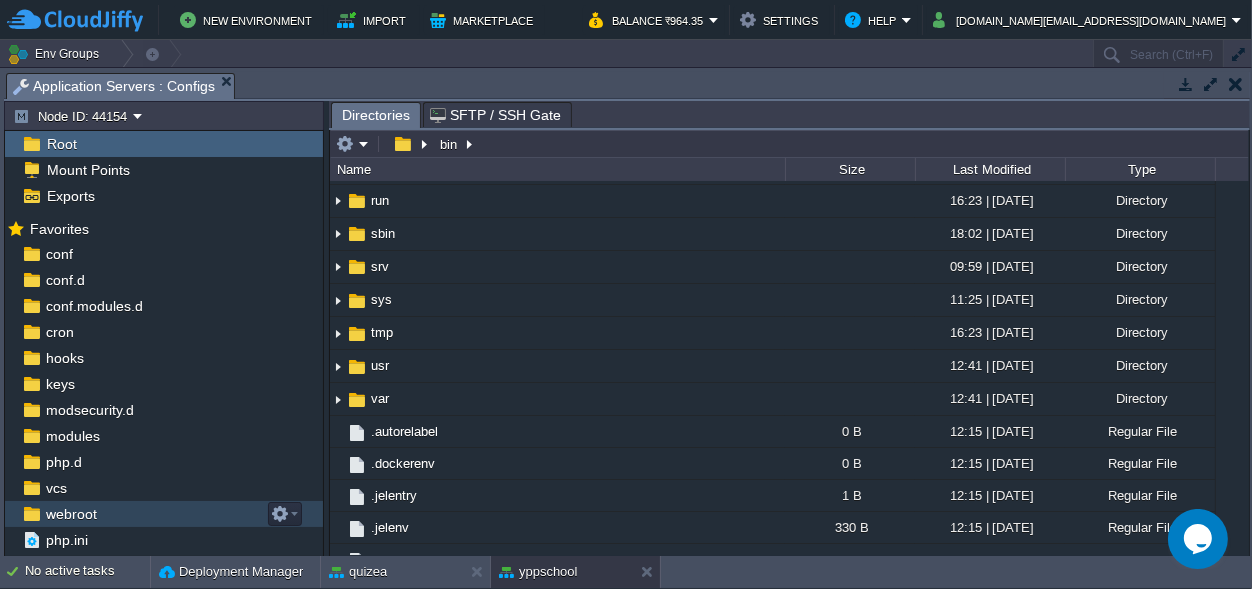 click on "webroot" at bounding box center [71, 514] 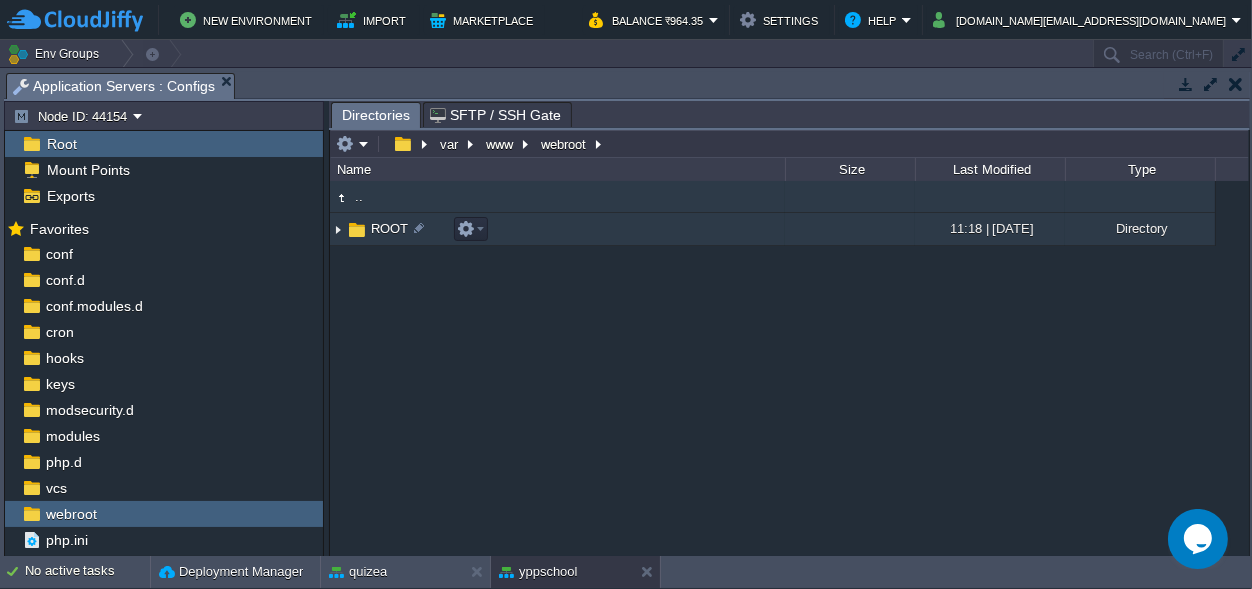 click at bounding box center [357, 230] 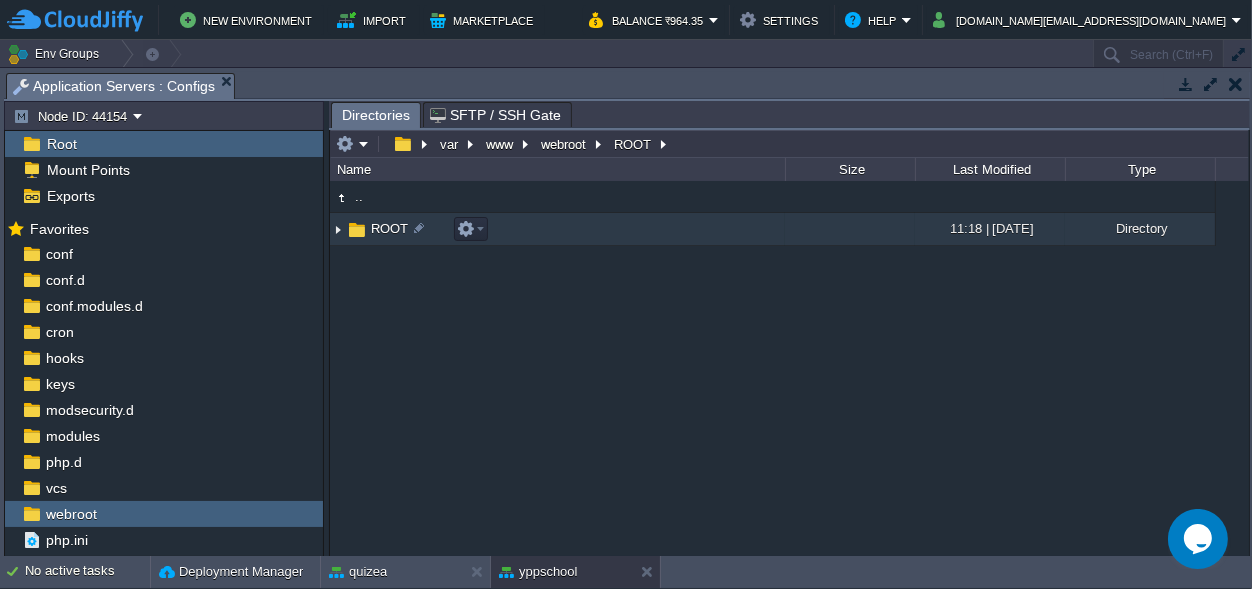 click at bounding box center (357, 230) 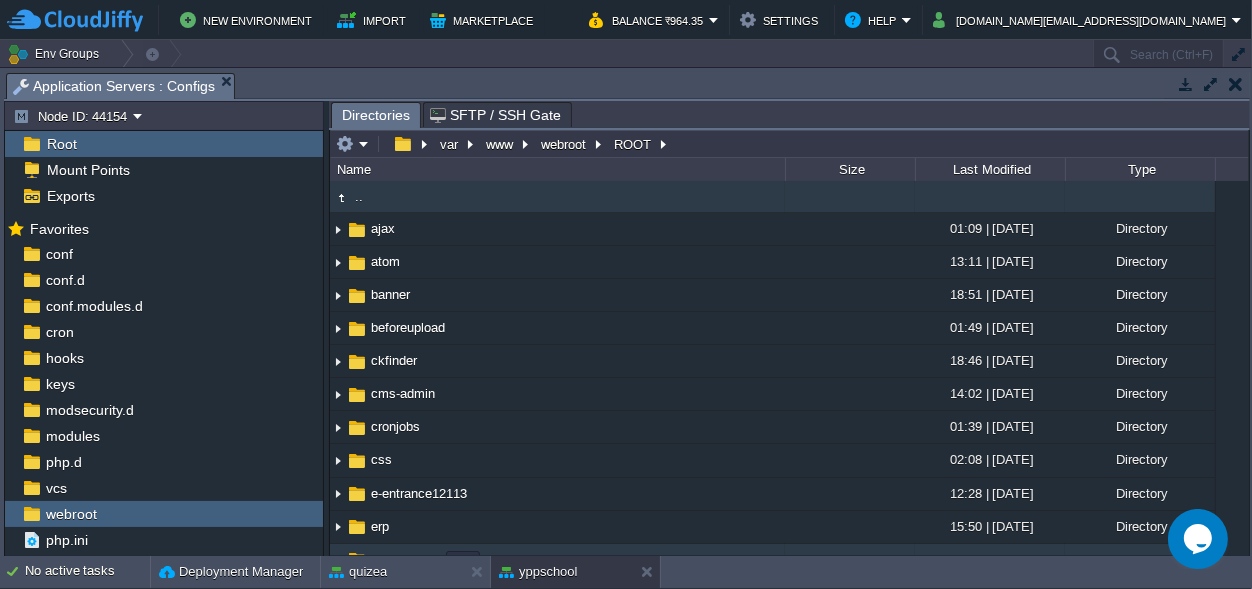 scroll, scrollTop: 187, scrollLeft: 0, axis: vertical 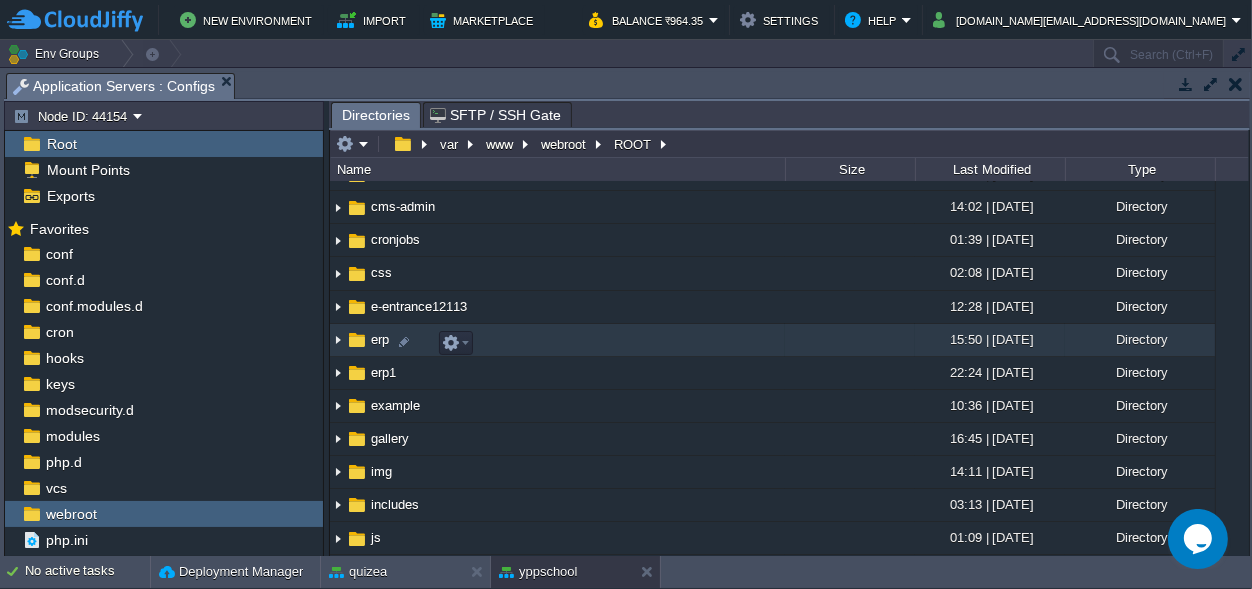 click on "erp" at bounding box center (380, 339) 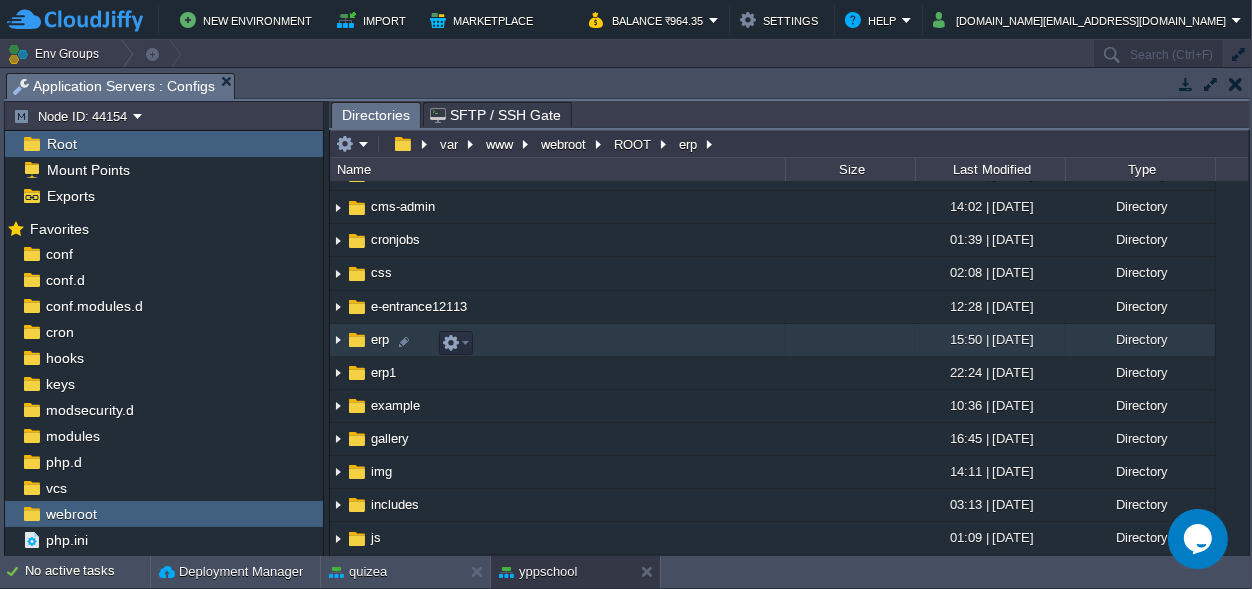 click on "erp" at bounding box center [380, 339] 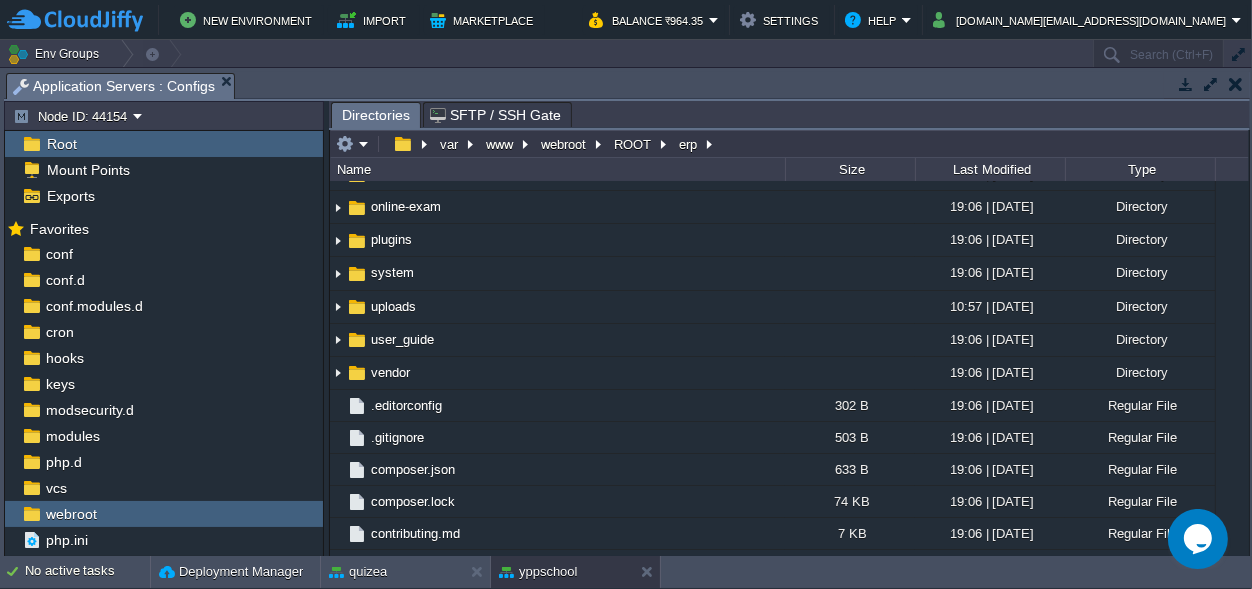 click on "application" at bounding box center (402, 41) 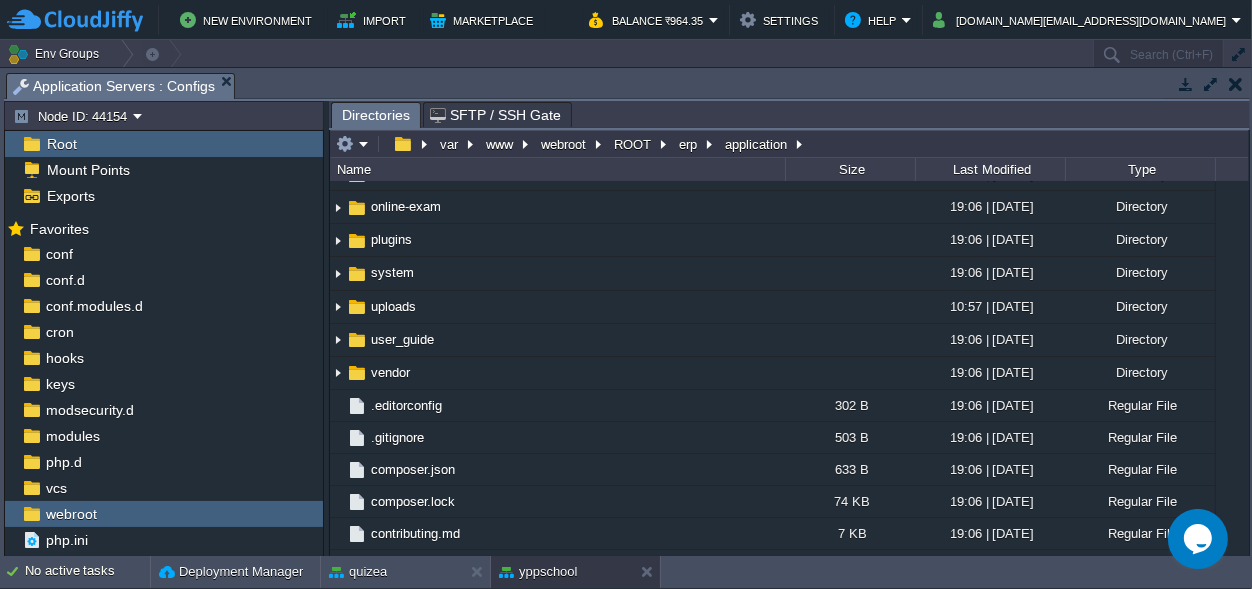 click on "application" at bounding box center (402, 41) 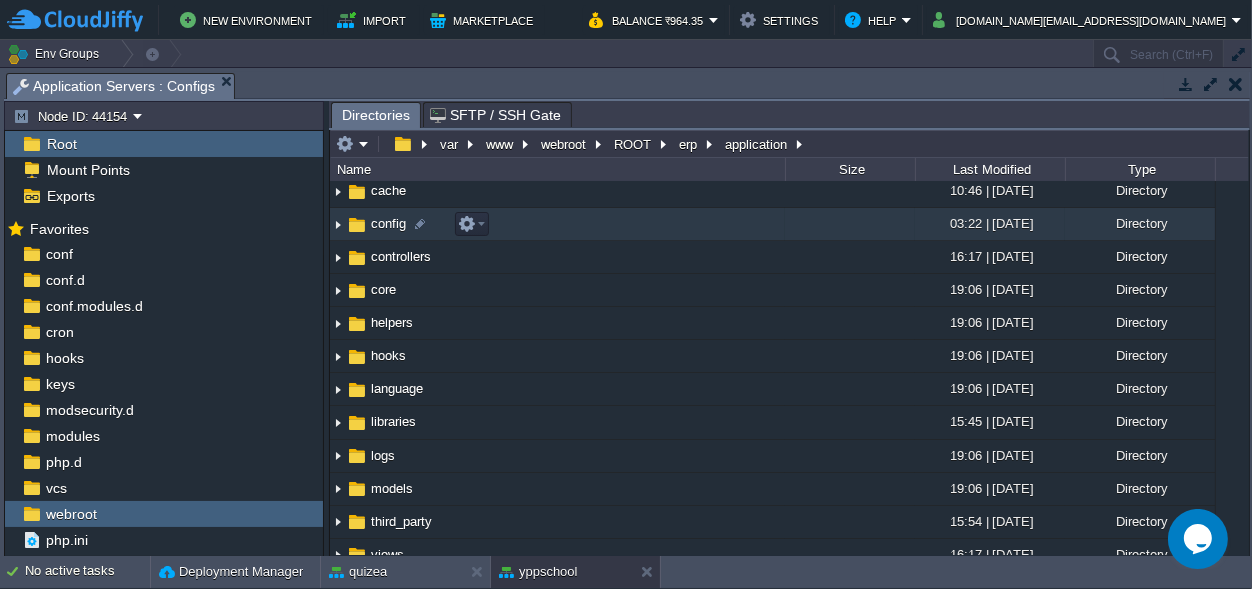 scroll, scrollTop: 0, scrollLeft: 0, axis: both 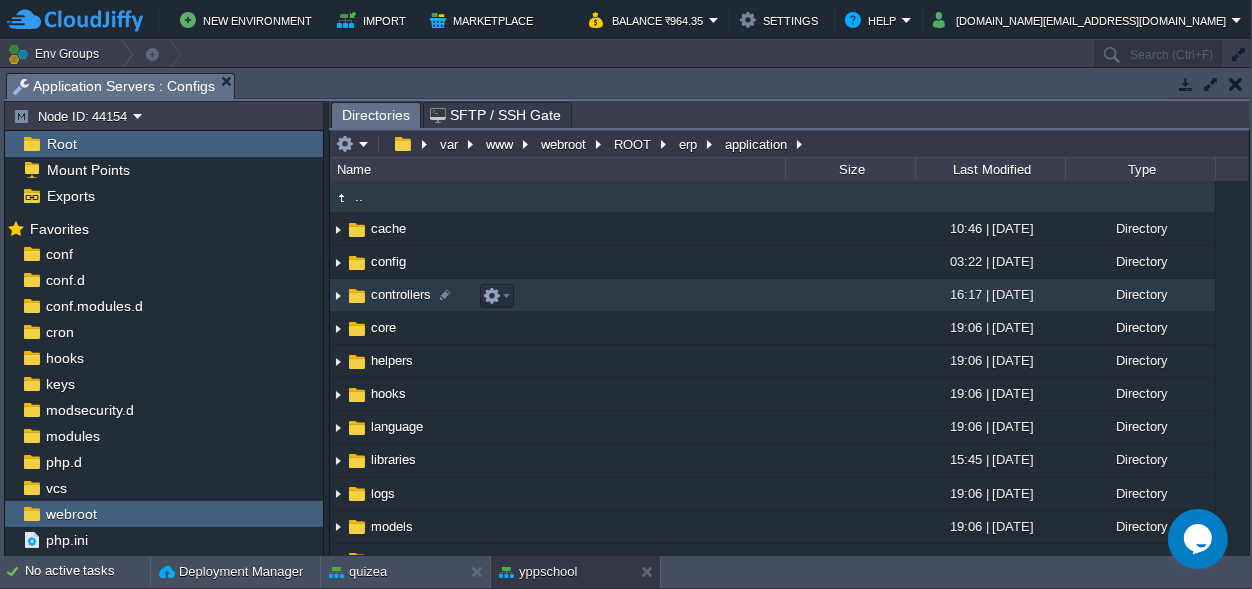 click on "controllers" at bounding box center [401, 294] 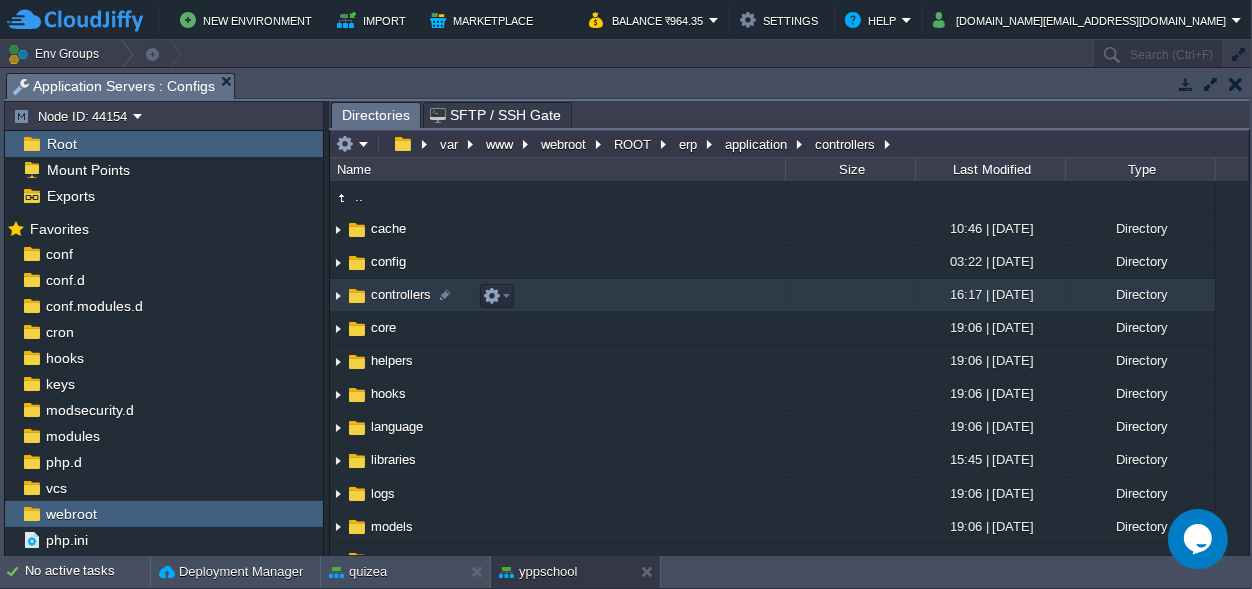 click on "controllers" at bounding box center (401, 294) 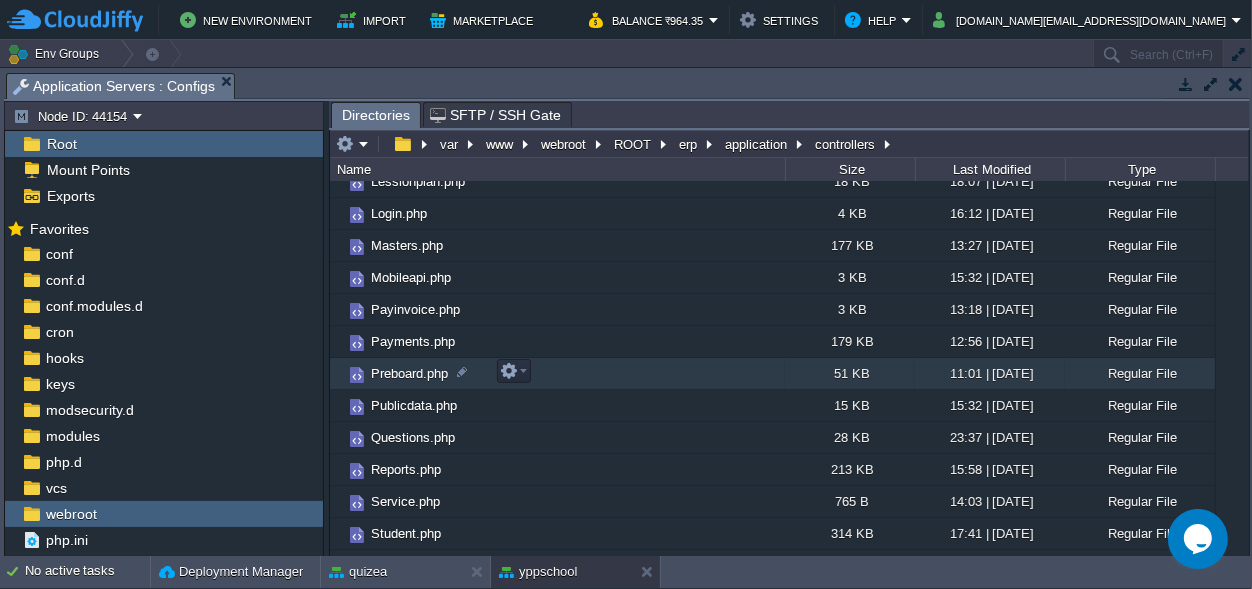 scroll, scrollTop: 655, scrollLeft: 0, axis: vertical 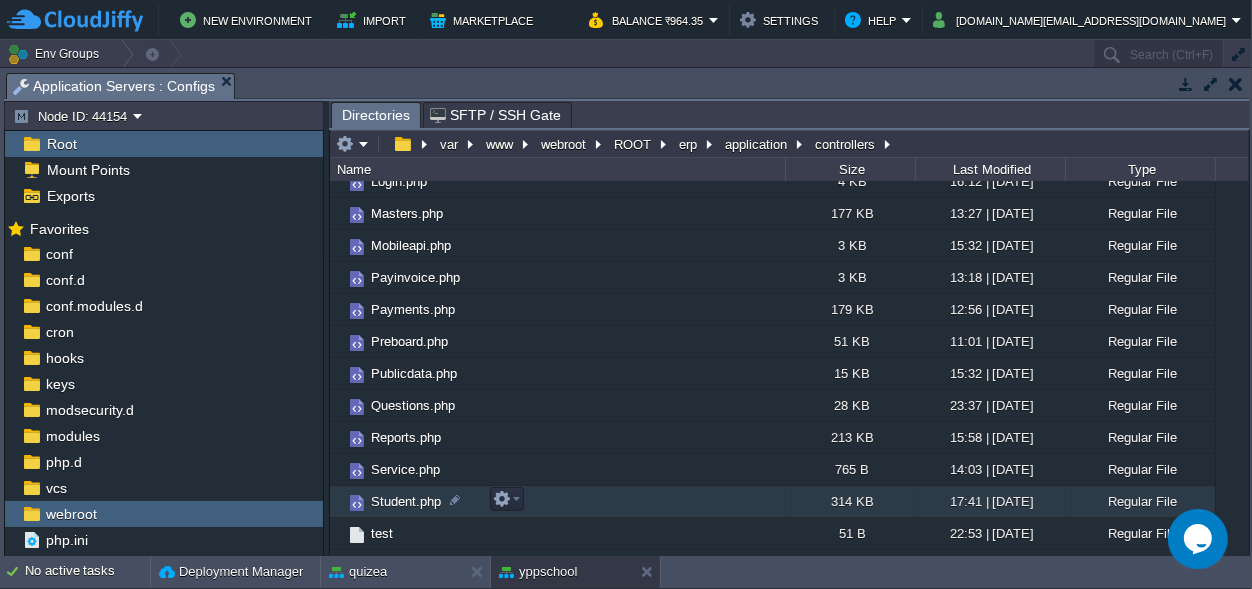 click on "Student.php" at bounding box center (406, 501) 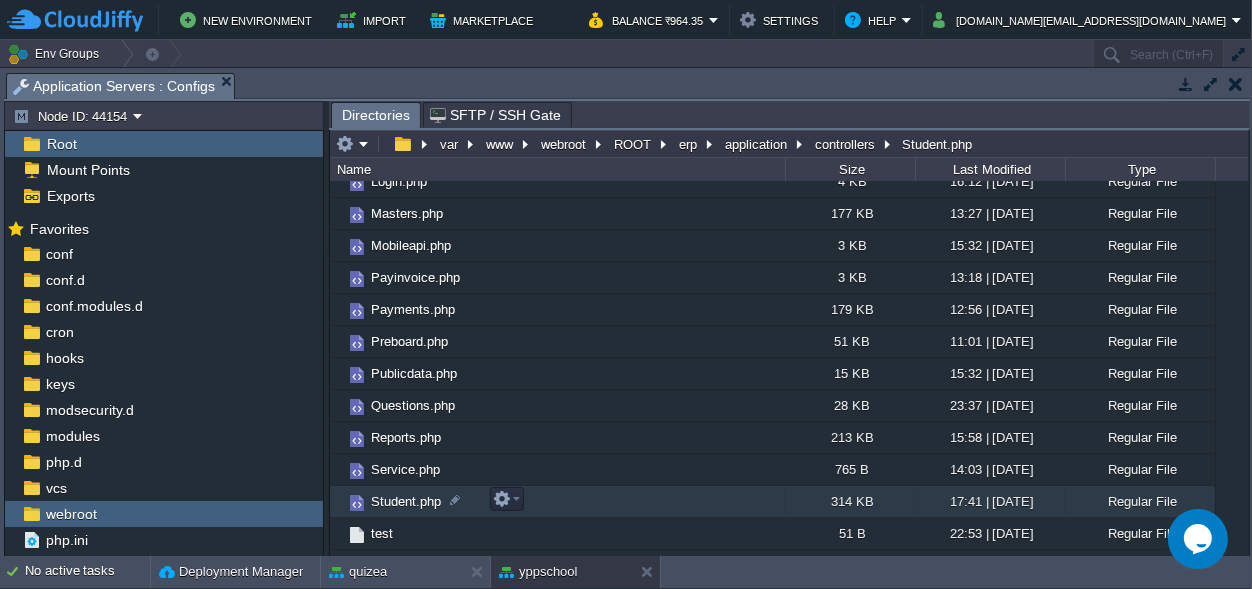 click on "Student.php" at bounding box center (406, 501) 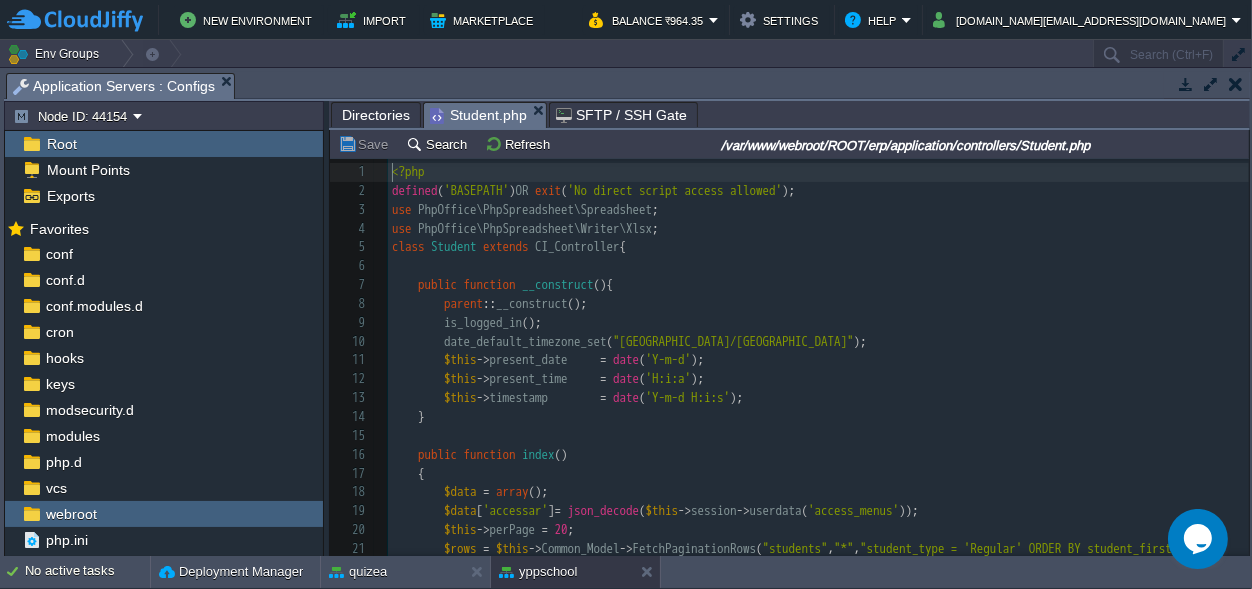 scroll, scrollTop: 7, scrollLeft: 0, axis: vertical 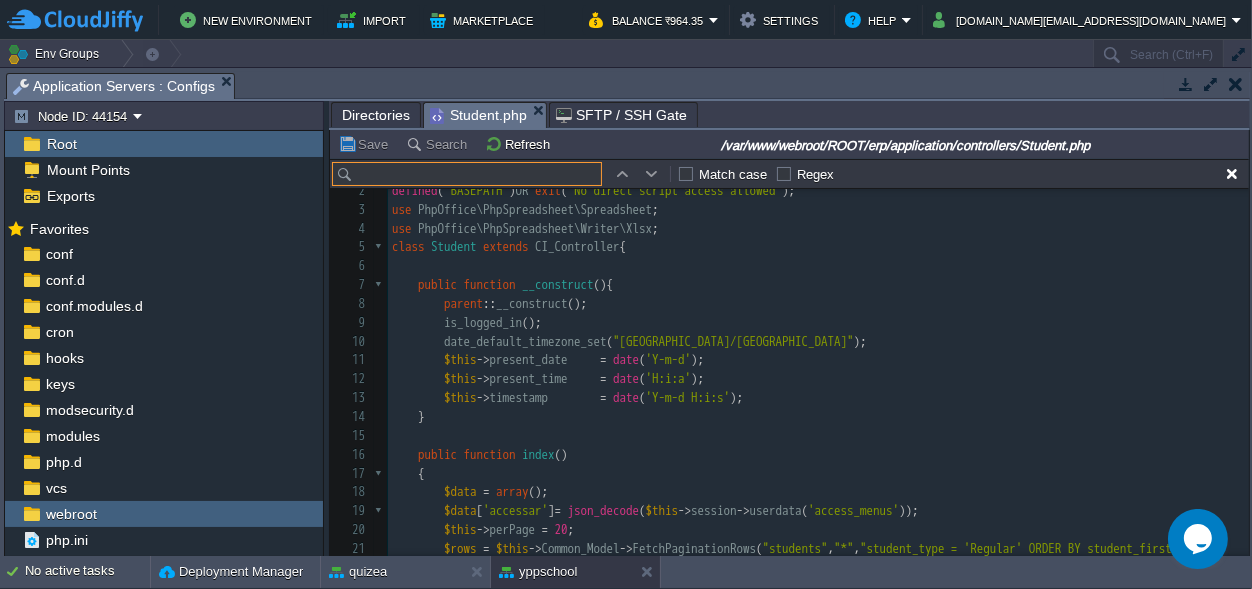 click on "is_logged_in ();" at bounding box center [818, 323] 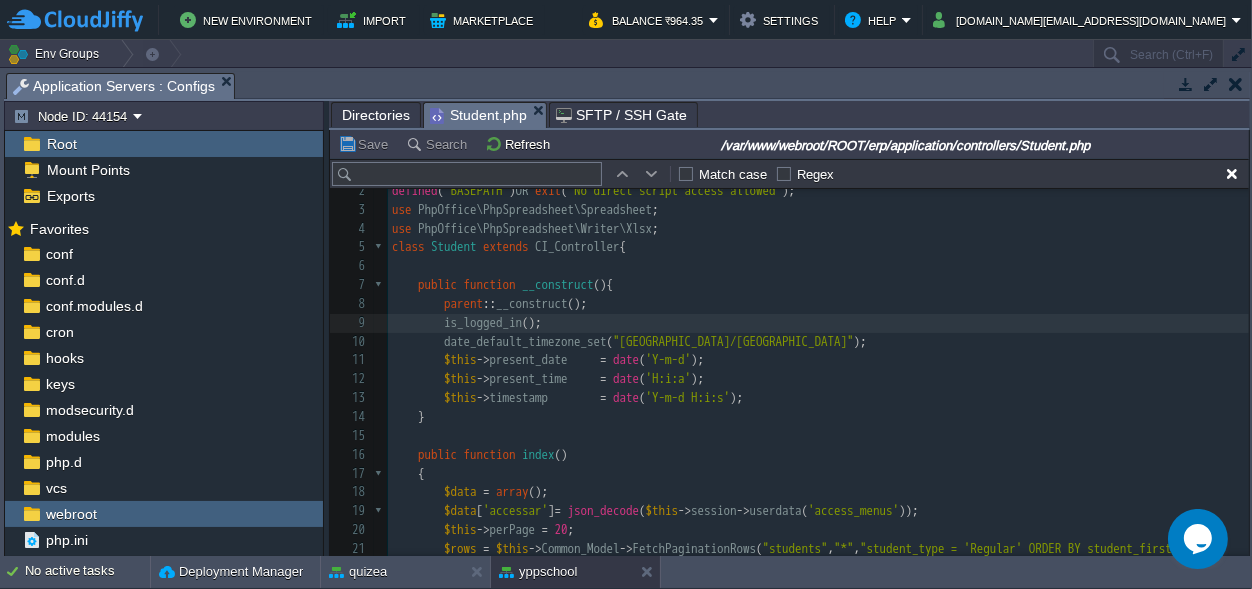 click at bounding box center (467, 174) 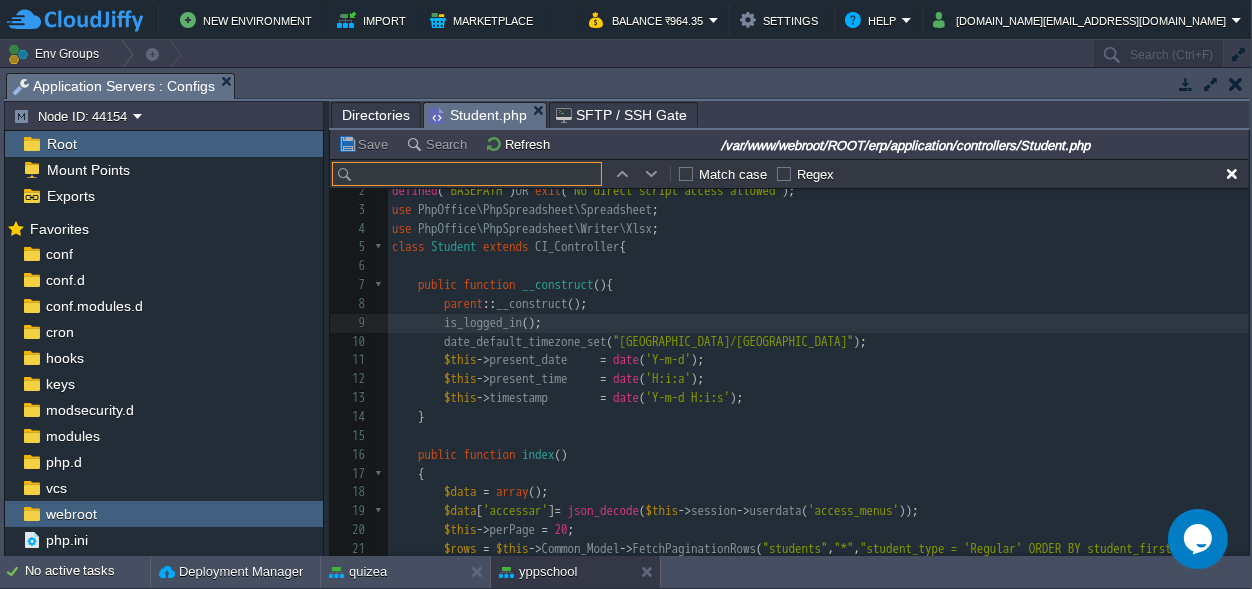 paste on "[URL][DOMAIN_NAME]?" 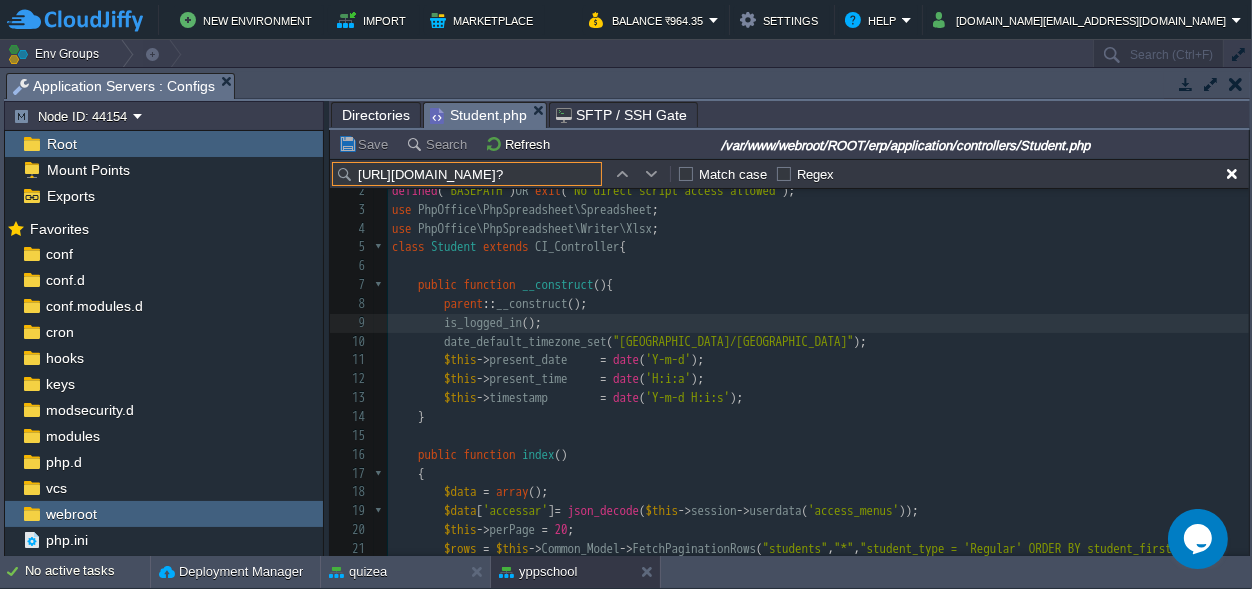 scroll, scrollTop: 0, scrollLeft: 73, axis: horizontal 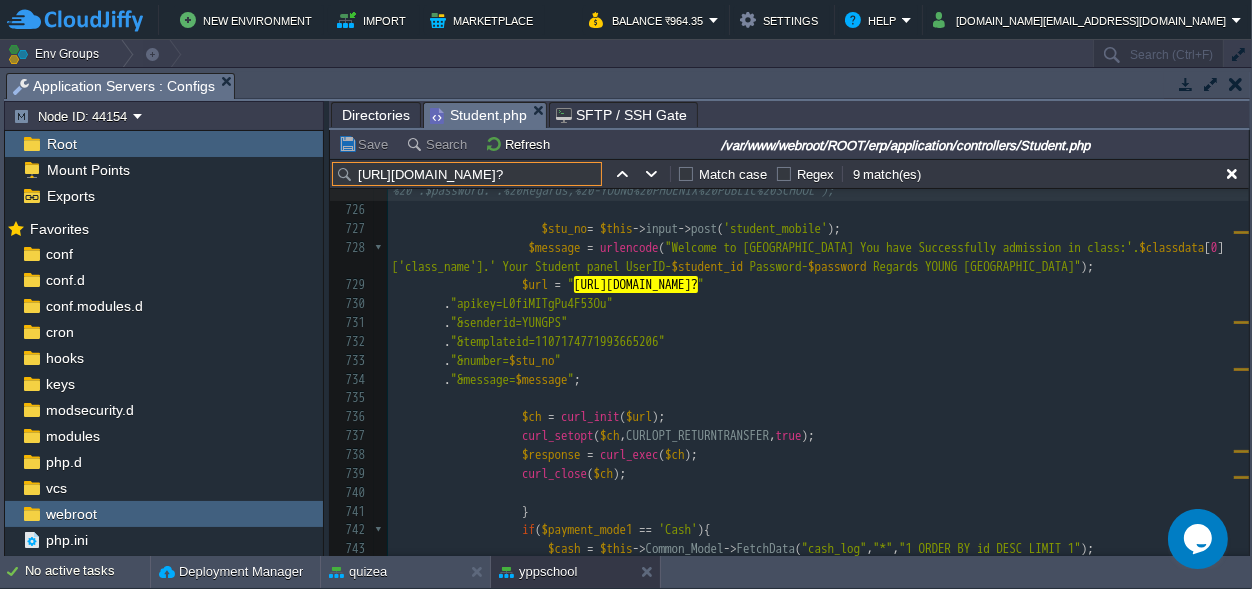type on "[URL][DOMAIN_NAME]?" 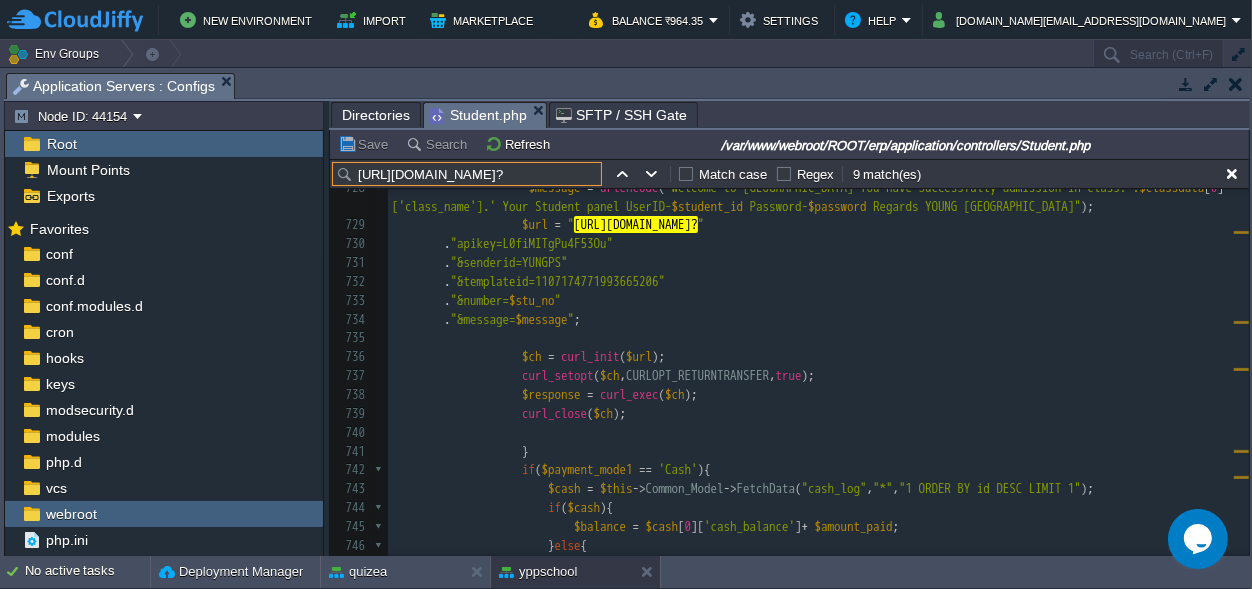 scroll, scrollTop: 14117, scrollLeft: 0, axis: vertical 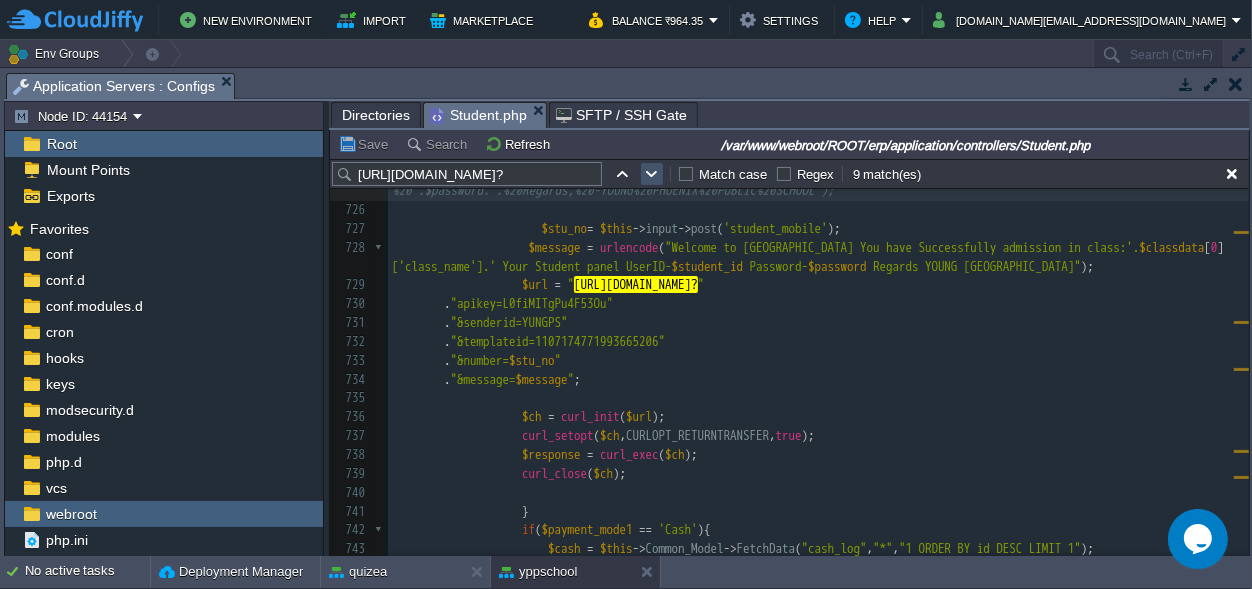 click at bounding box center [652, 174] 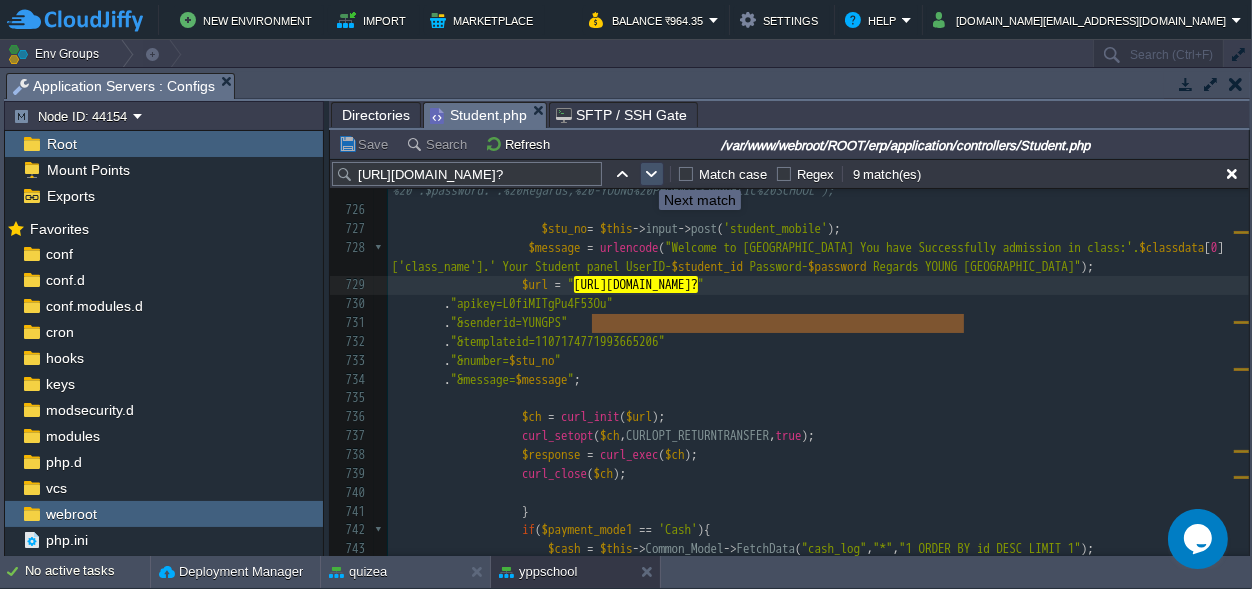 click at bounding box center (652, 174) 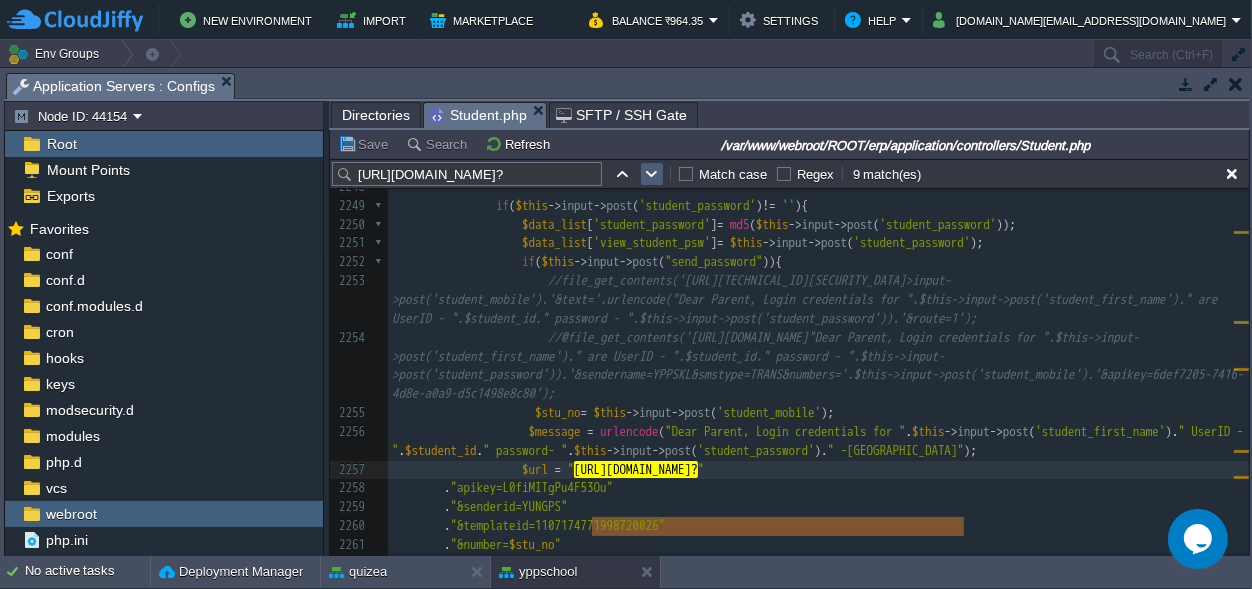 click at bounding box center (652, 174) 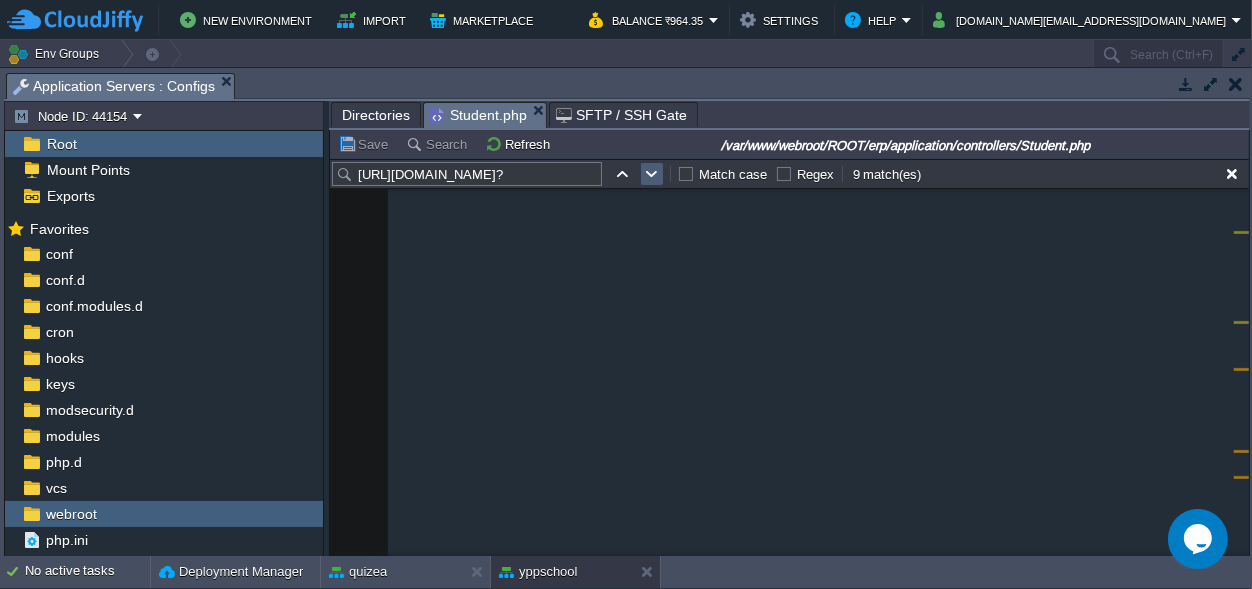 scroll, scrollTop: 59968, scrollLeft: 0, axis: vertical 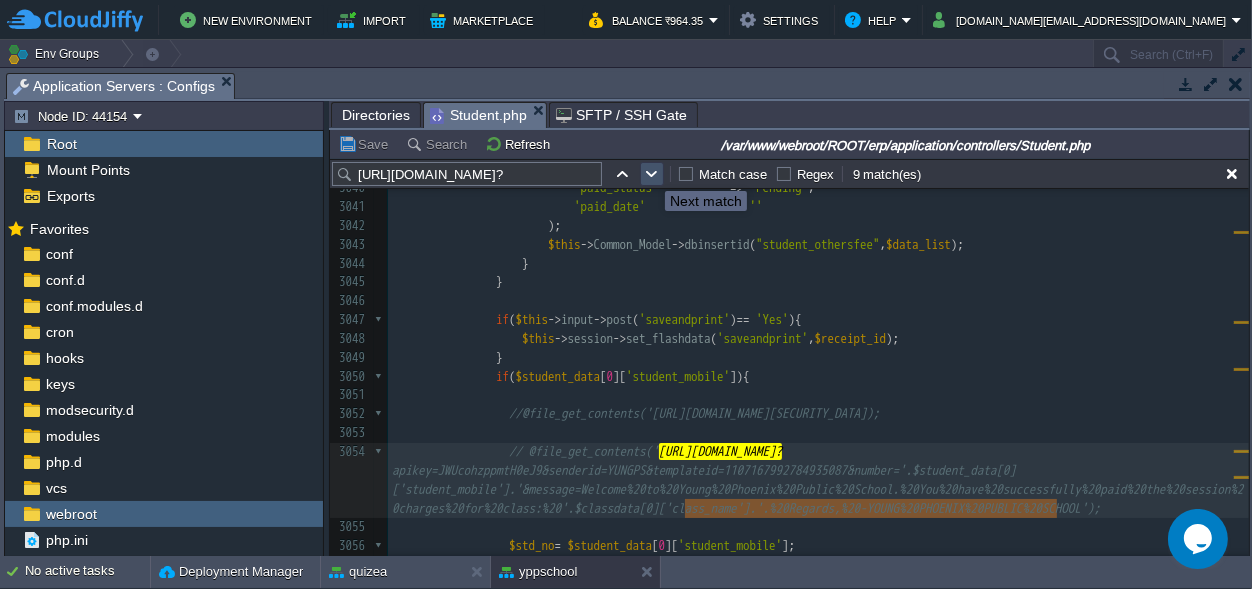 click at bounding box center [652, 174] 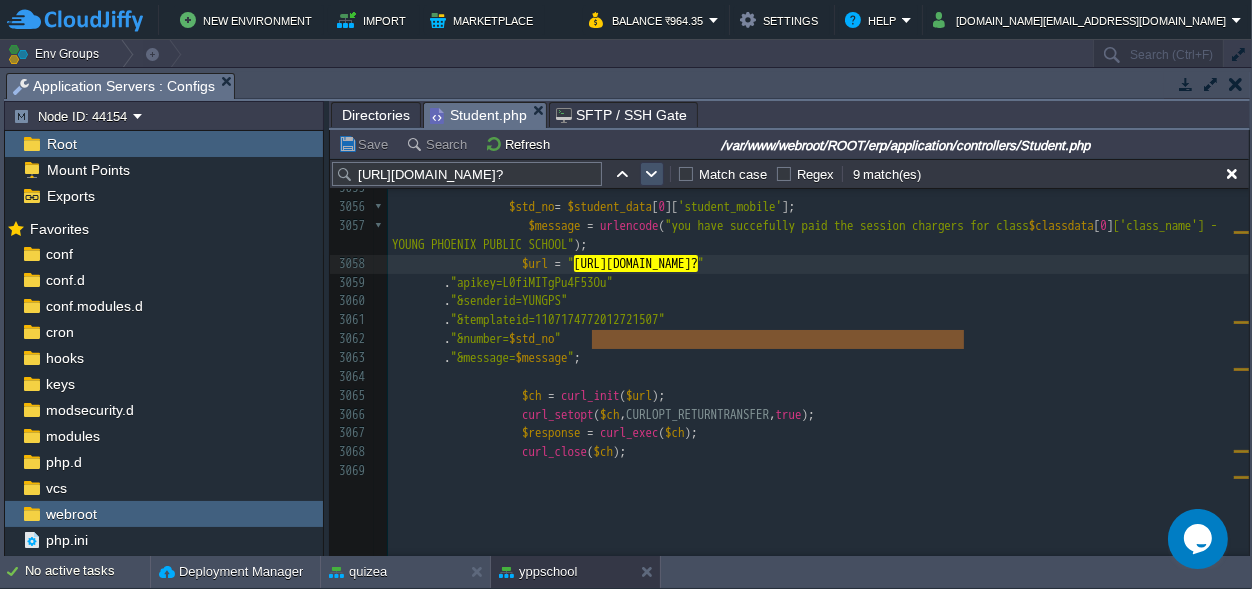 click at bounding box center [652, 174] 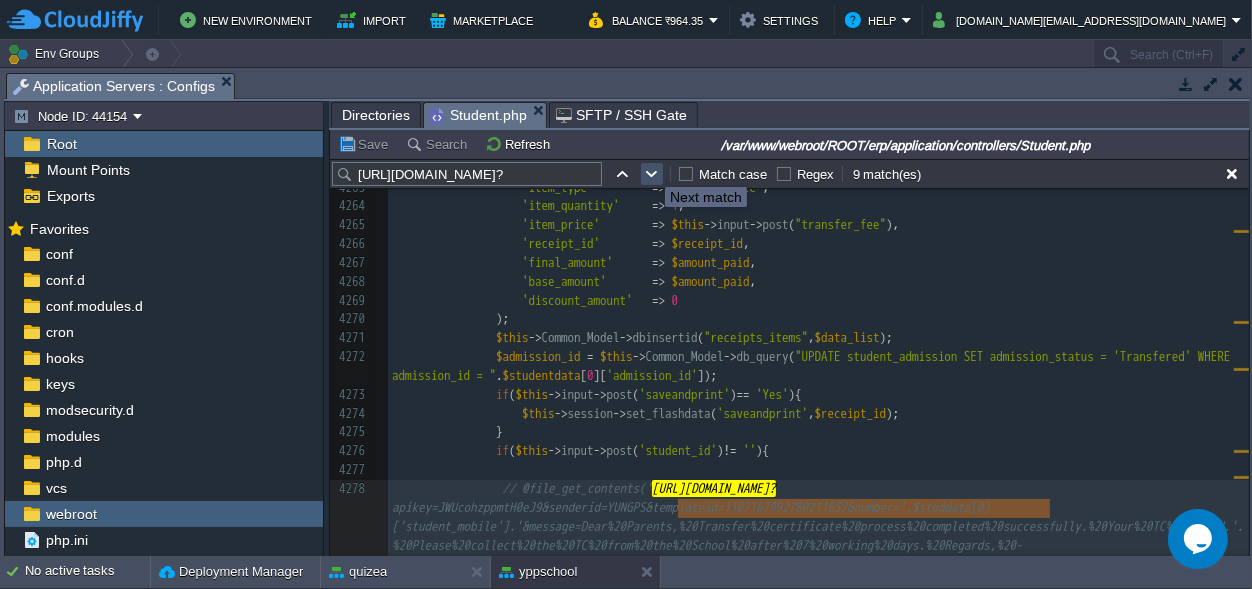 click at bounding box center [652, 174] 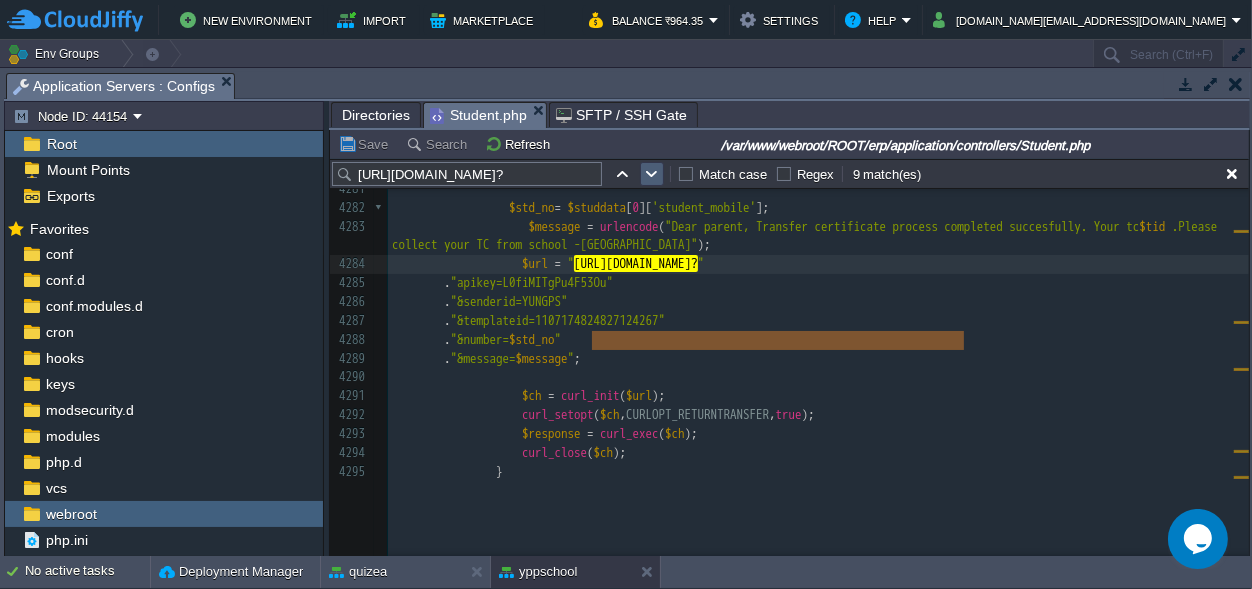 click at bounding box center [652, 174] 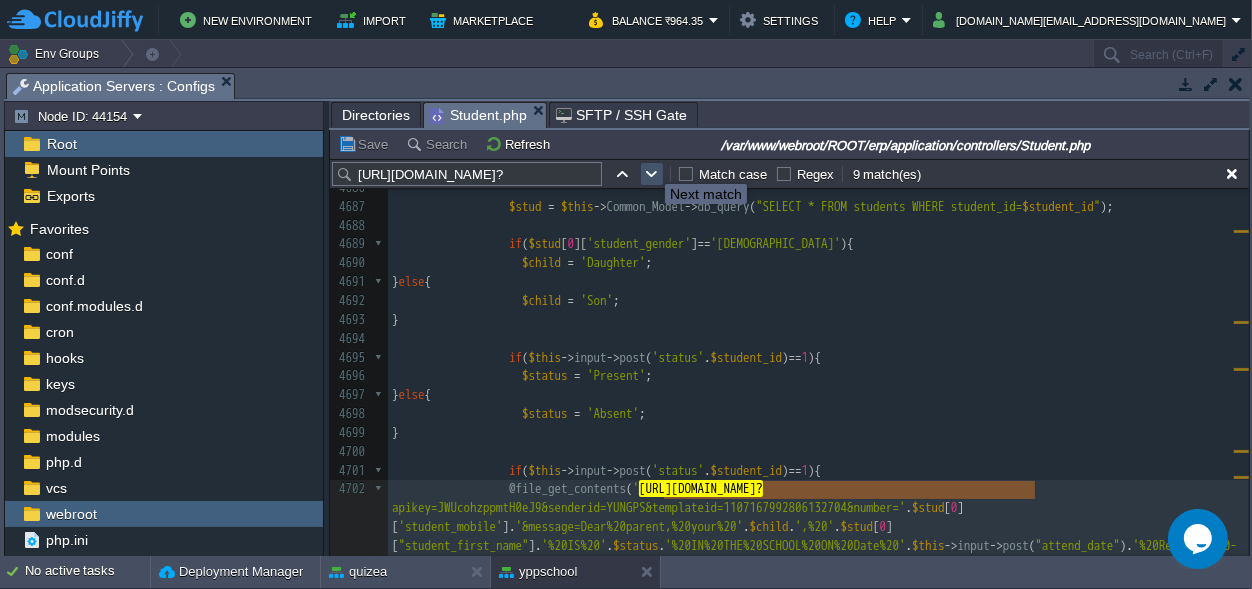 click at bounding box center [652, 174] 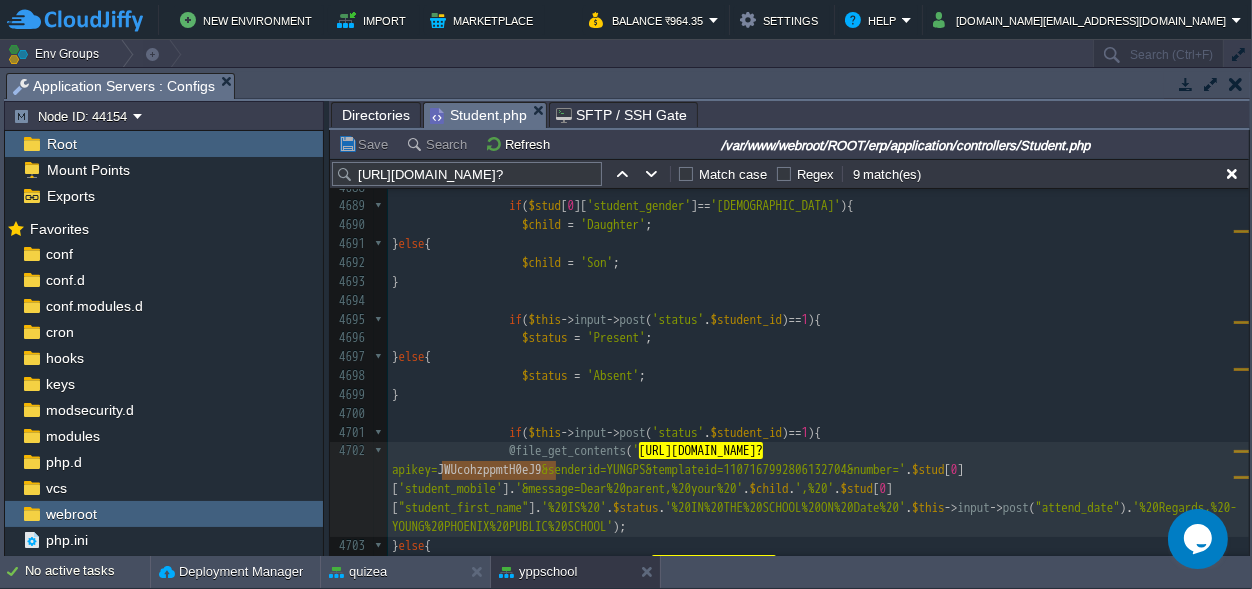 type on "WUcohzppmtH0eJ9" 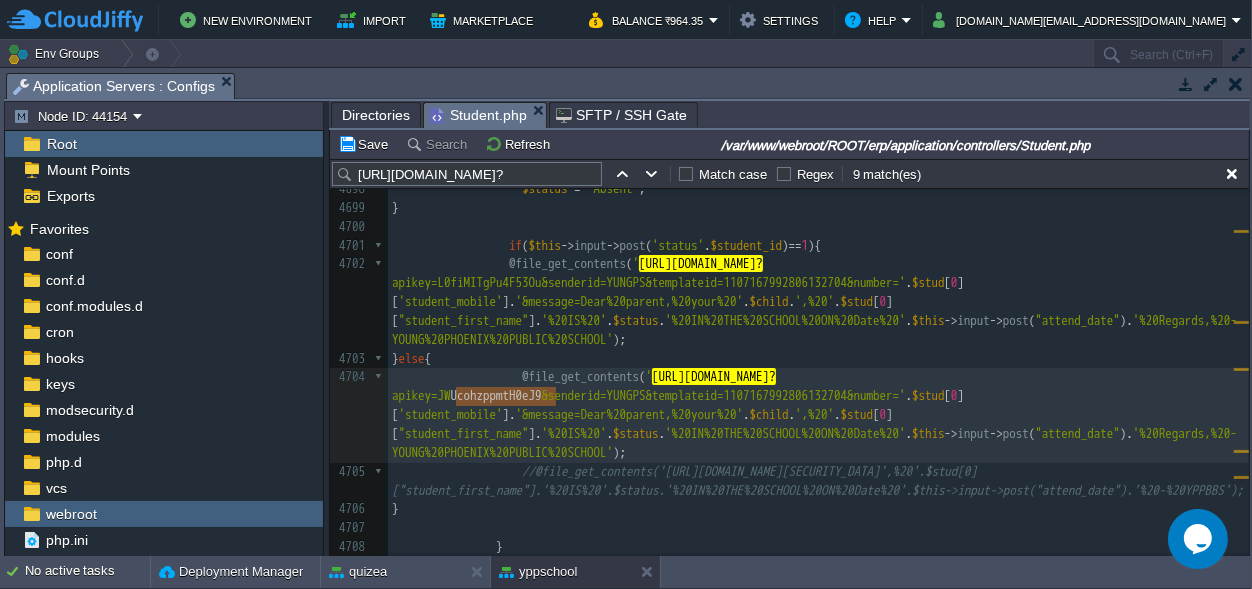 type on "JWUcohzppmtH0eJ9" 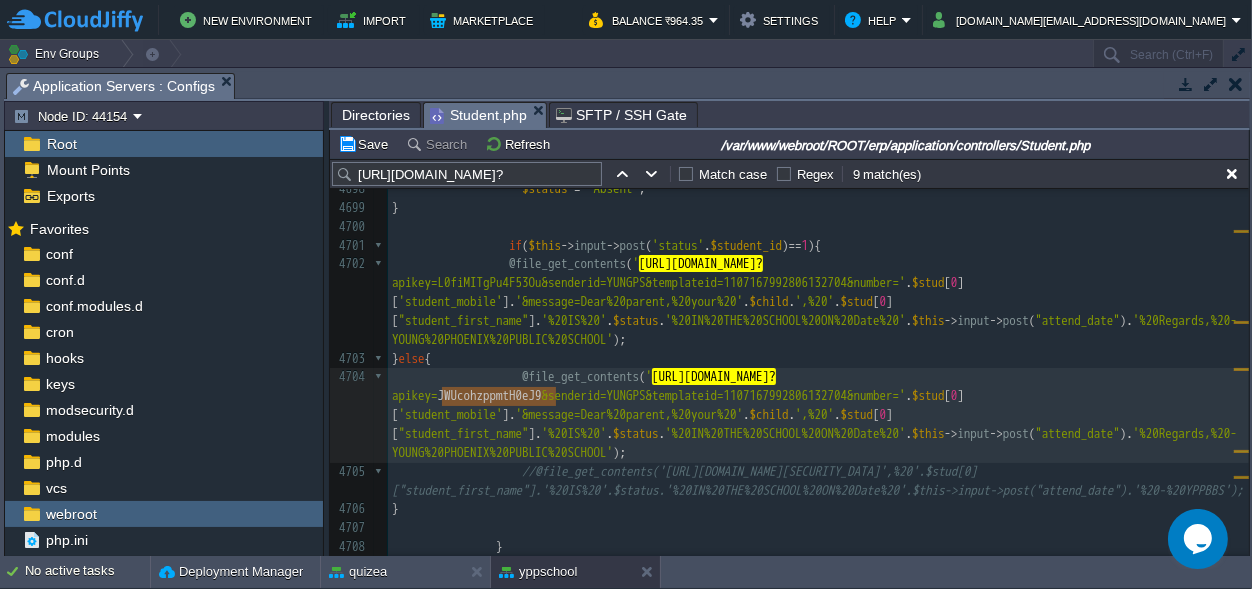 drag, startPoint x: 556, startPoint y: 398, endPoint x: 444, endPoint y: 402, distance: 112.0714 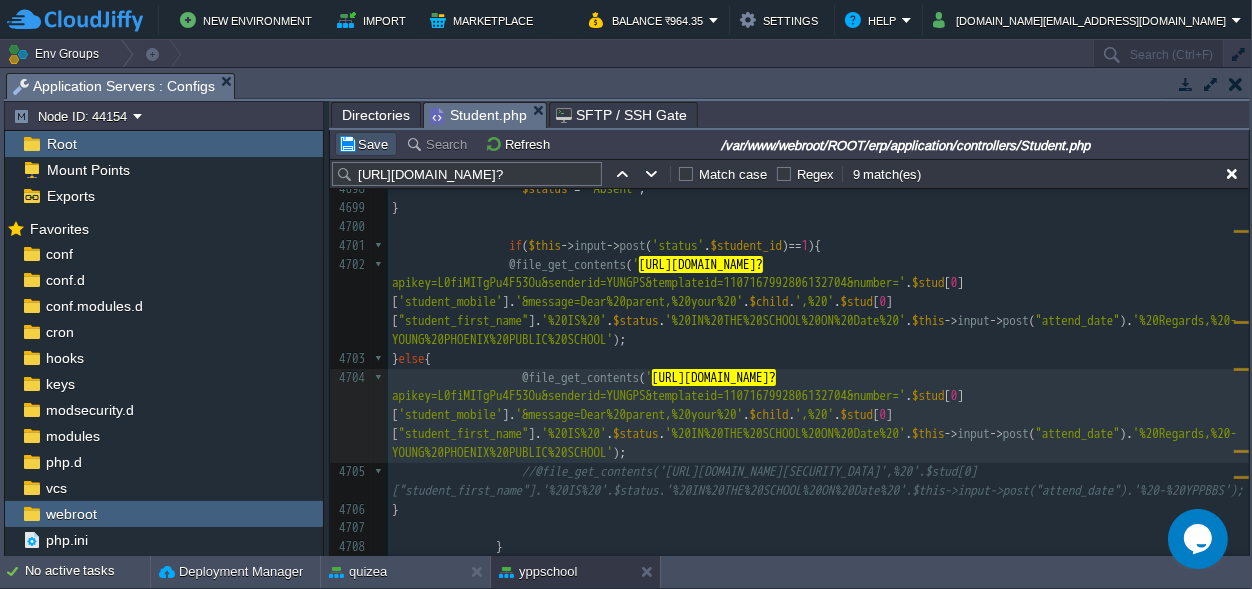 click on "Save" at bounding box center (366, 144) 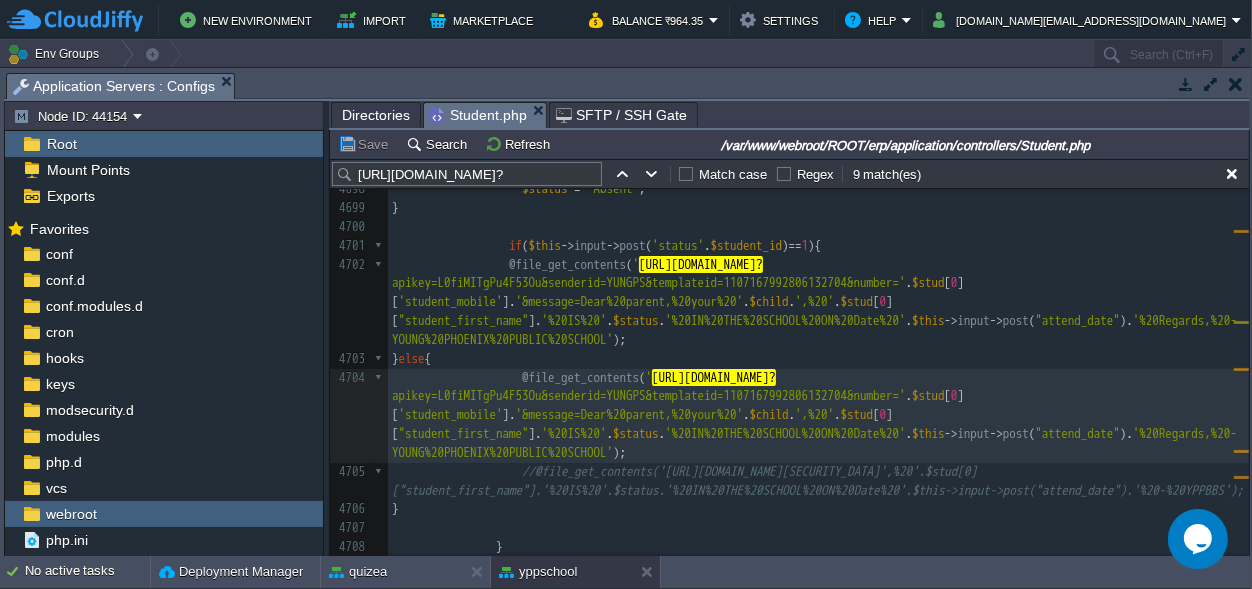 scroll, scrollTop: 96215, scrollLeft: 0, axis: vertical 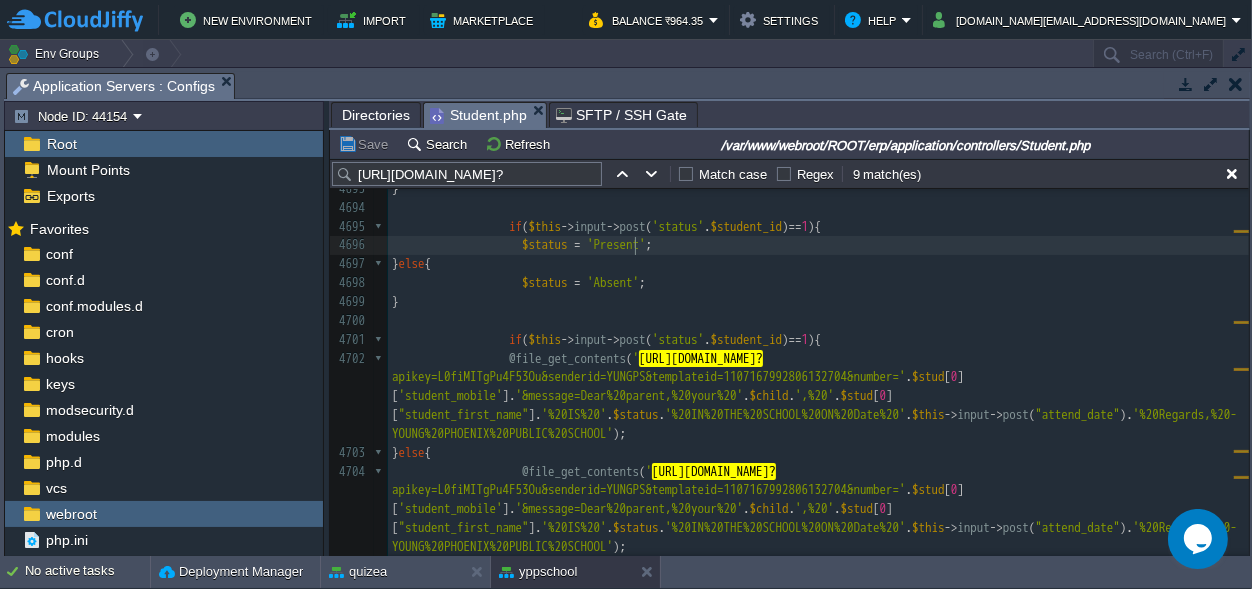 click on "'Present'" at bounding box center (616, 244) 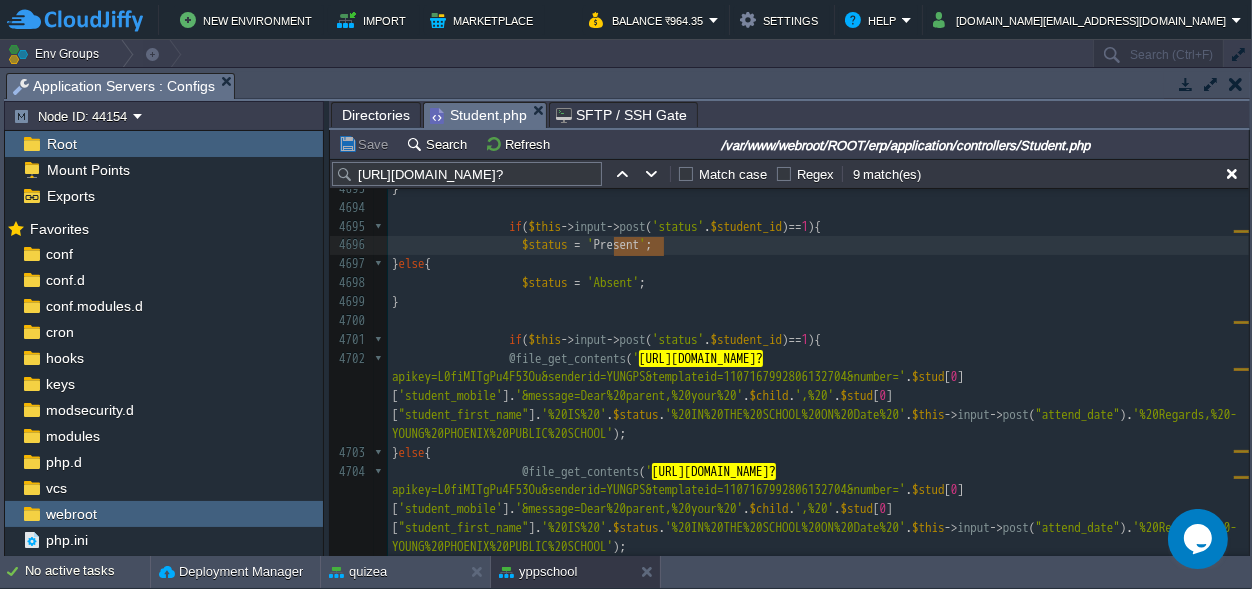 scroll, scrollTop: 0, scrollLeft: 50, axis: horizontal 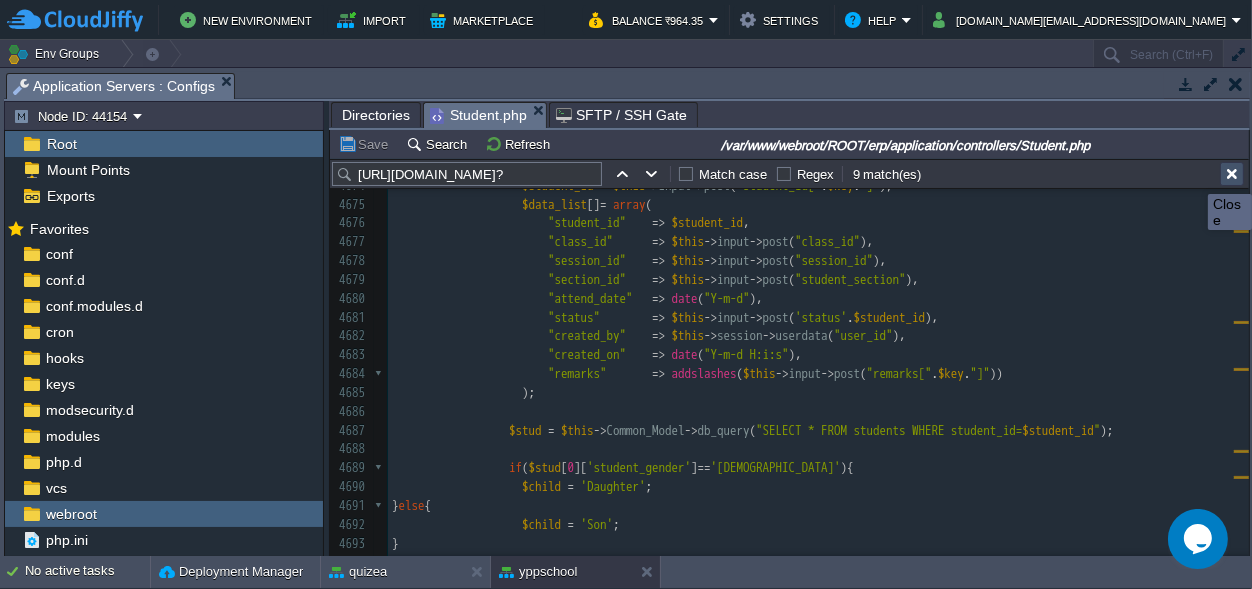click at bounding box center [1232, 174] 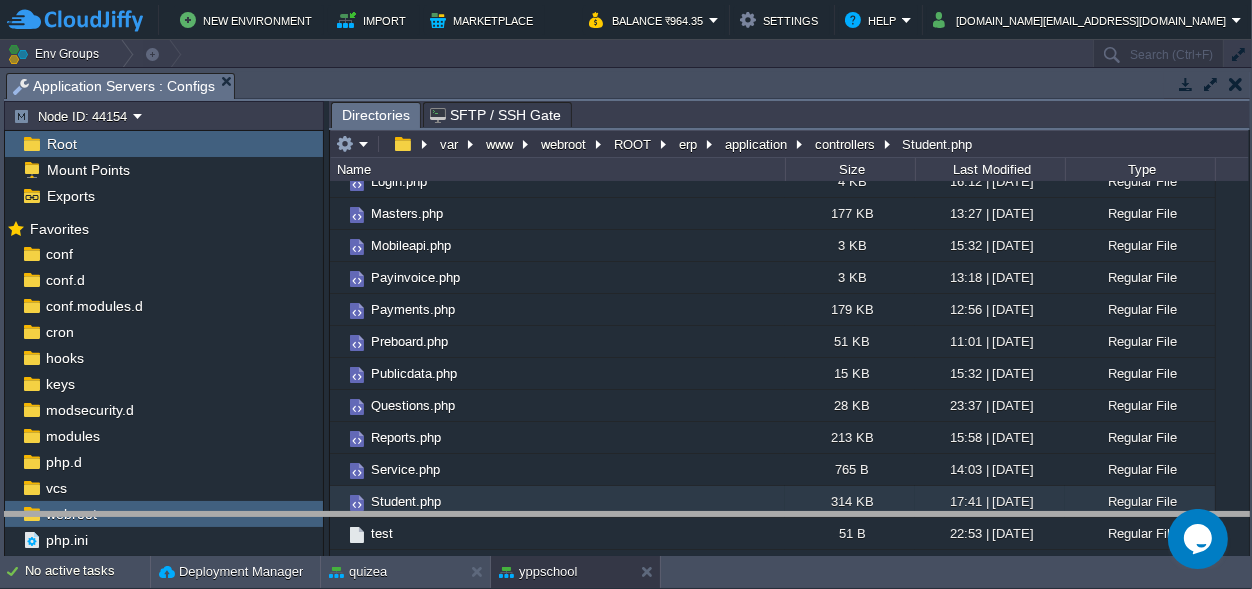 drag, startPoint x: 545, startPoint y: 78, endPoint x: 440, endPoint y: 625, distance: 556.9865 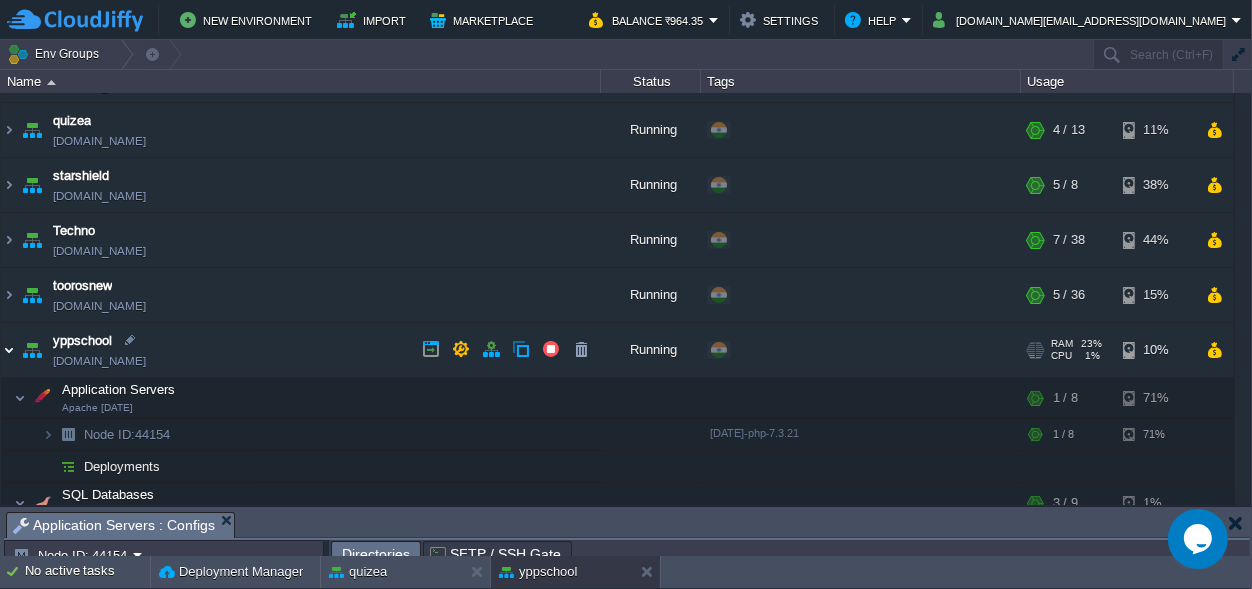 click at bounding box center [9, 350] 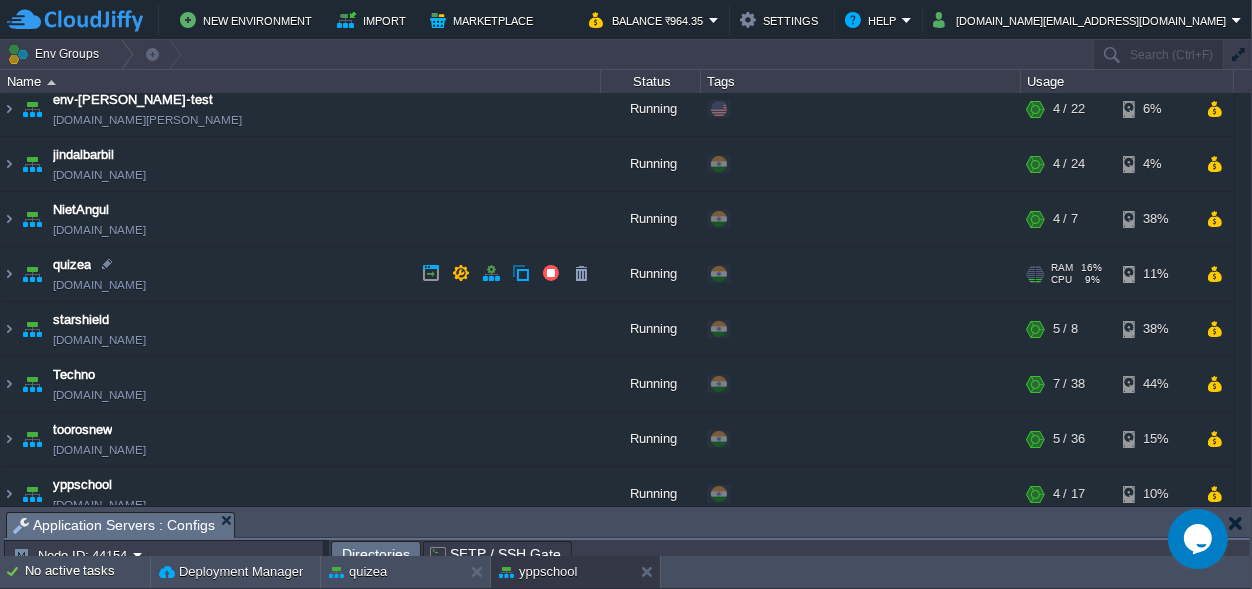 scroll, scrollTop: 138, scrollLeft: 0, axis: vertical 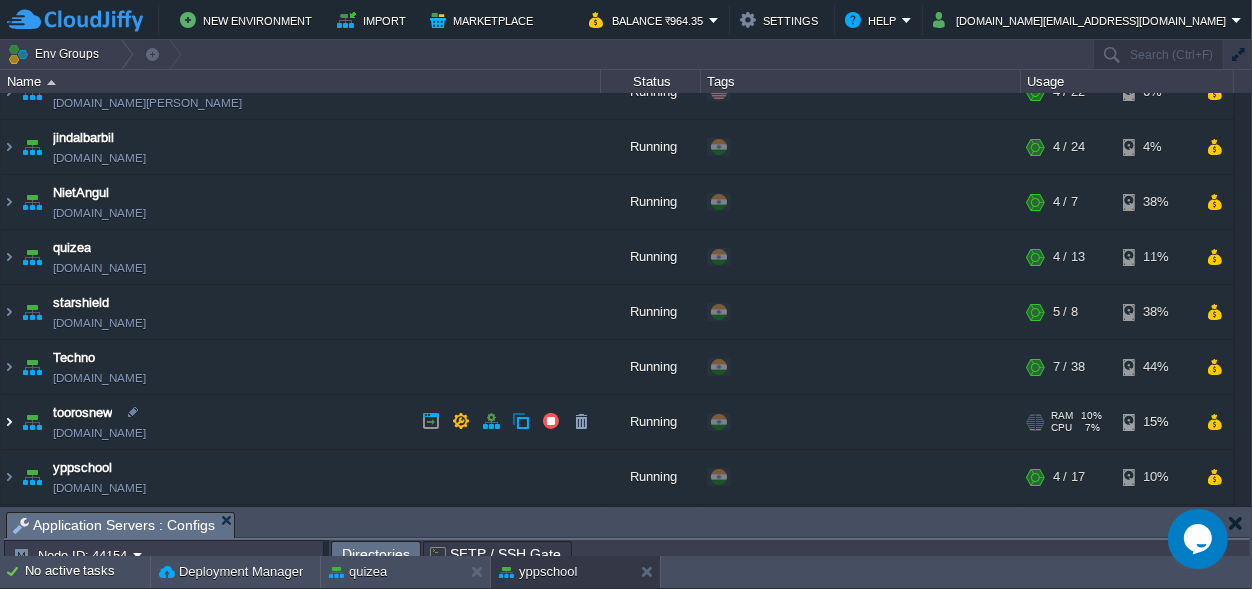 click at bounding box center [9, 422] 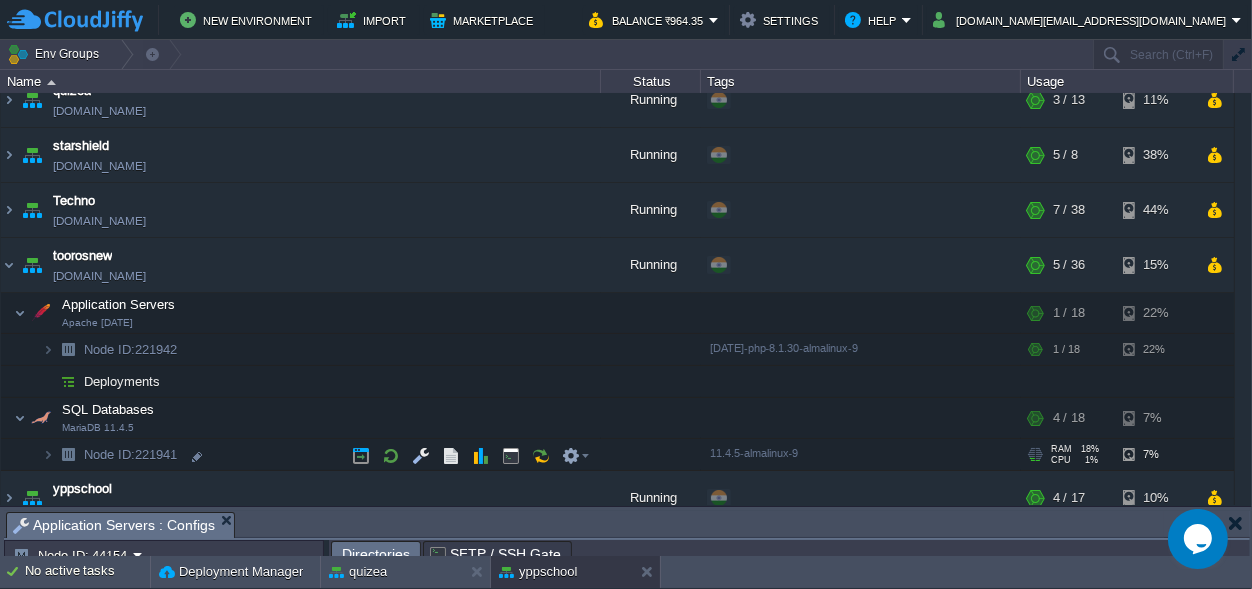 scroll, scrollTop: 315, scrollLeft: 0, axis: vertical 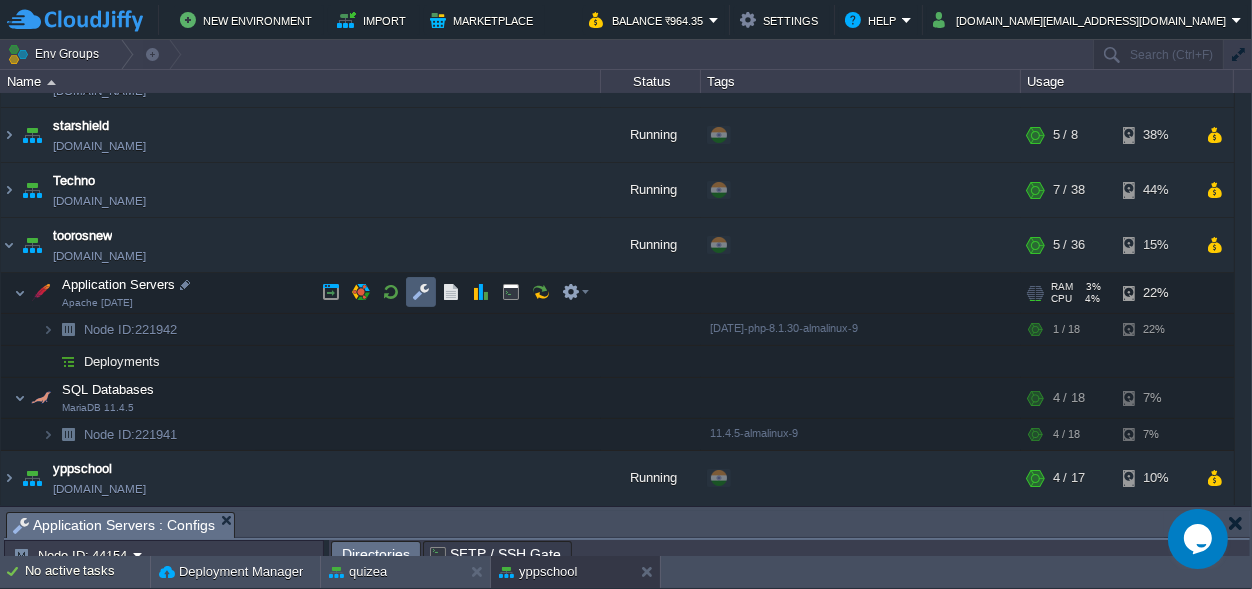click at bounding box center [421, 292] 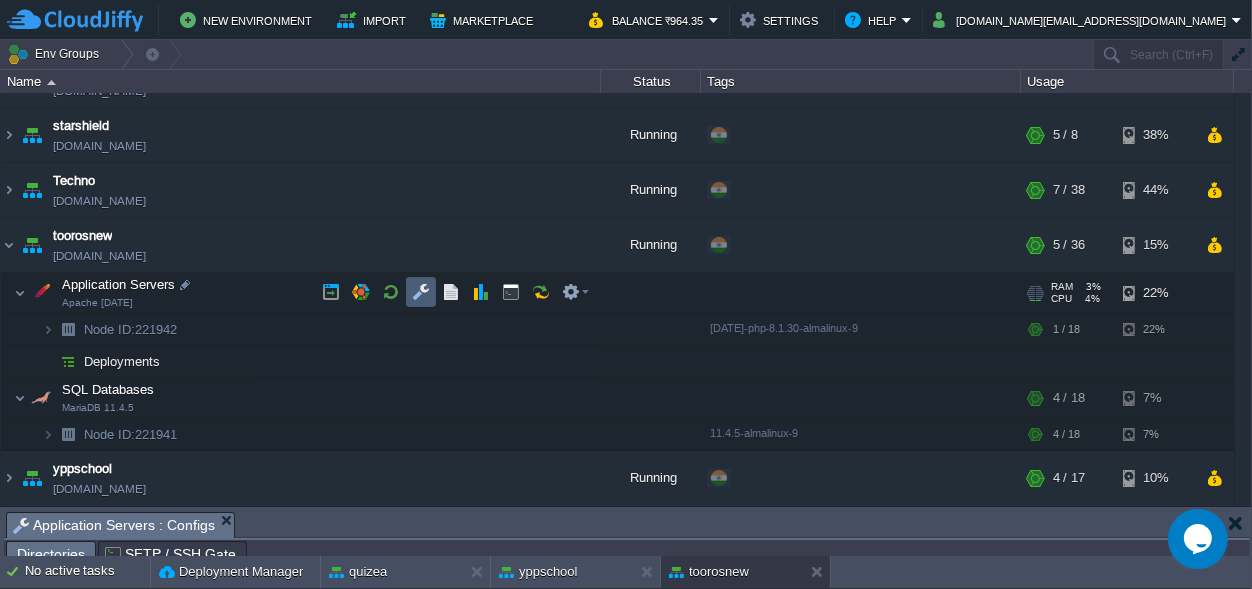 scroll, scrollTop: 32, scrollLeft: 0, axis: vertical 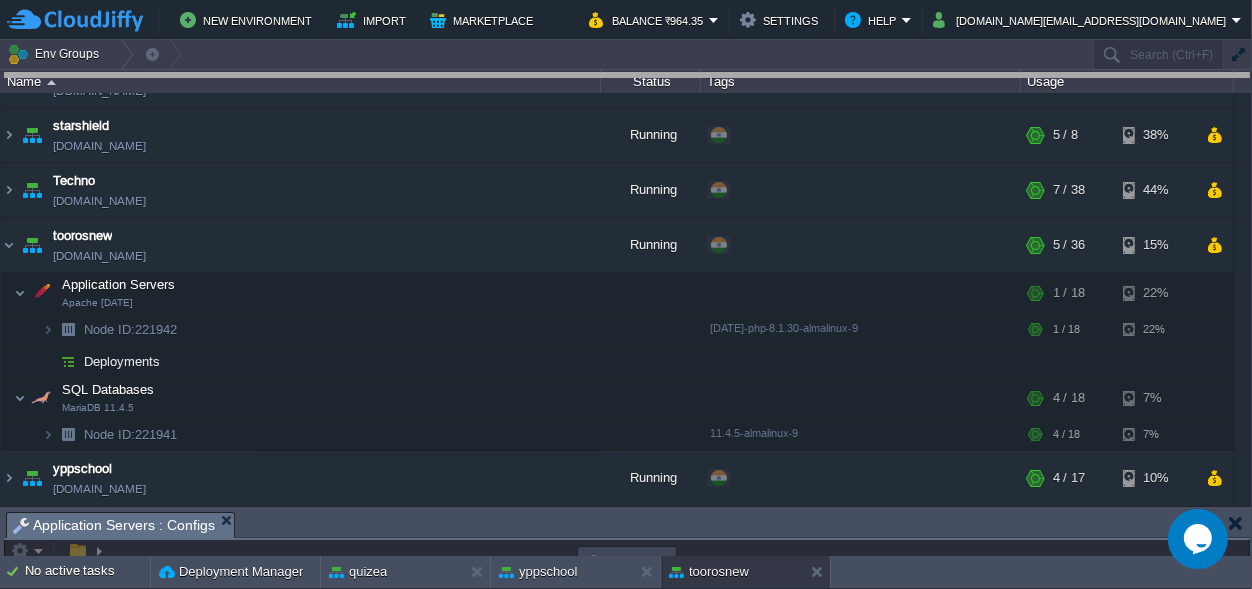 drag, startPoint x: 521, startPoint y: 531, endPoint x: 721, endPoint y: -78, distance: 641 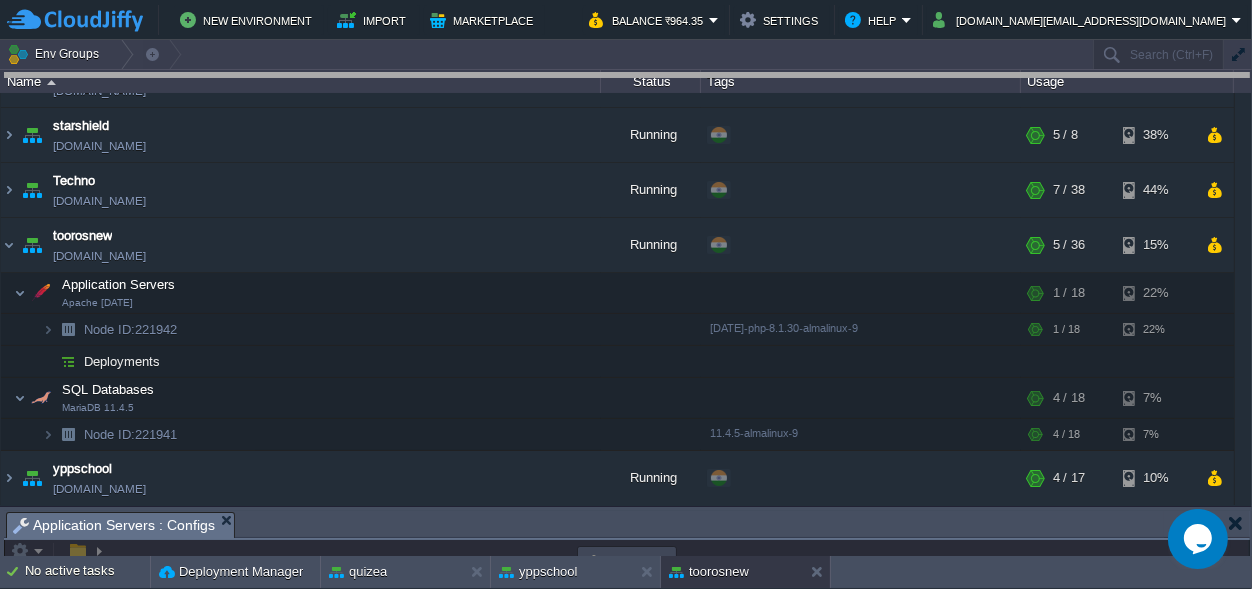 scroll, scrollTop: 0, scrollLeft: 0, axis: both 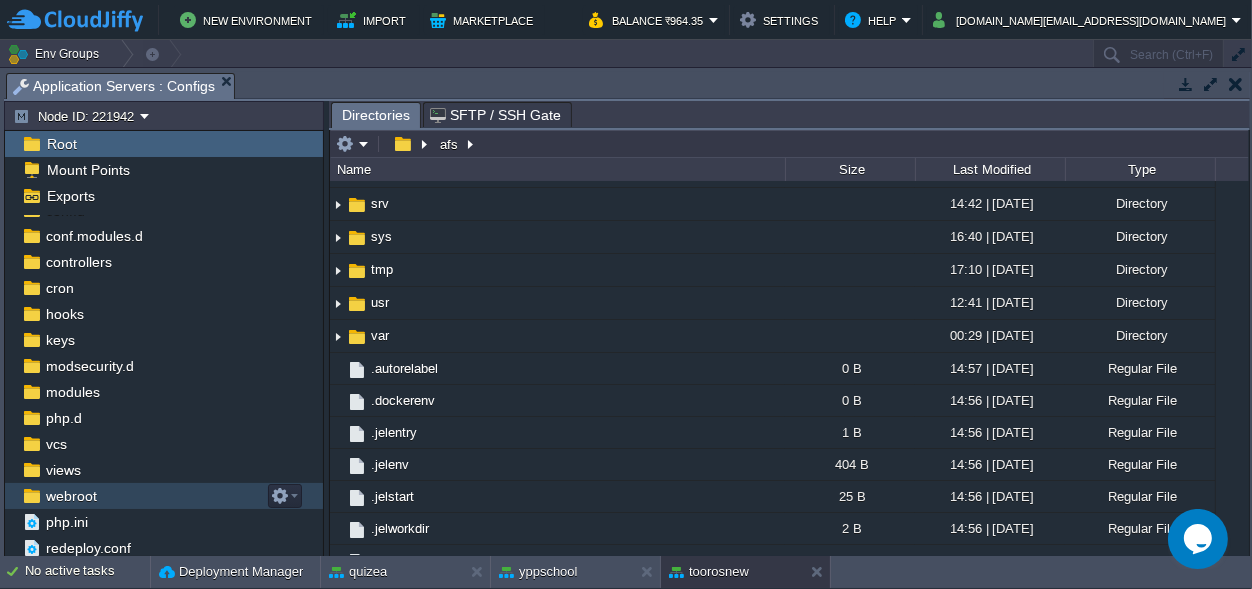 click on "webroot" at bounding box center [71, 496] 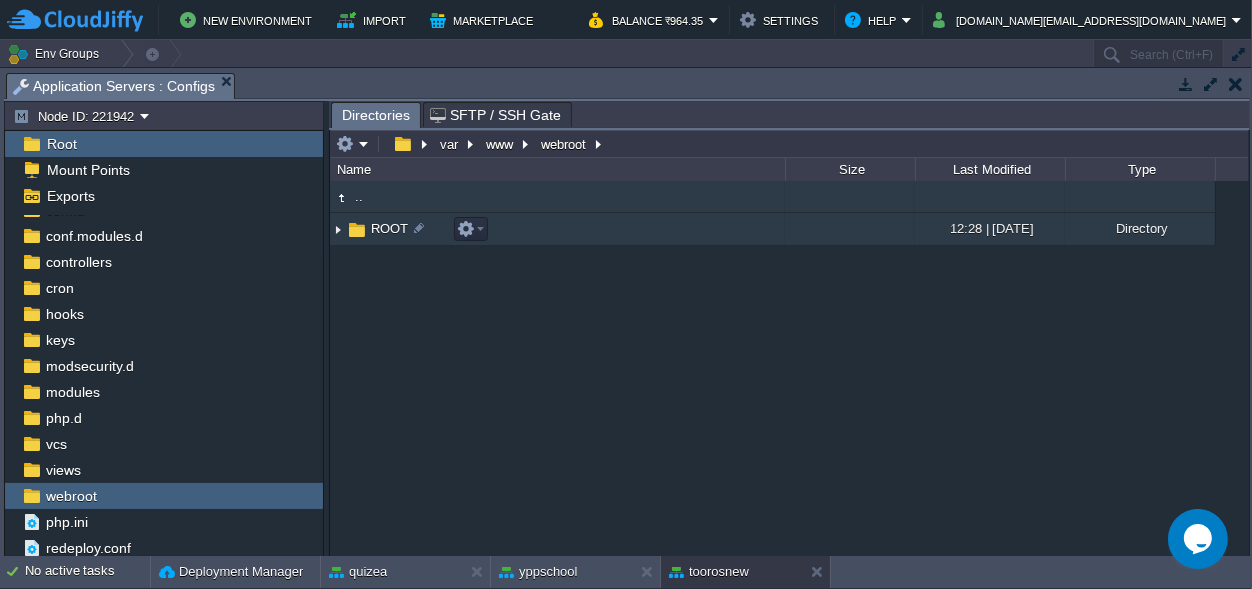 click on "ROOT" at bounding box center [389, 228] 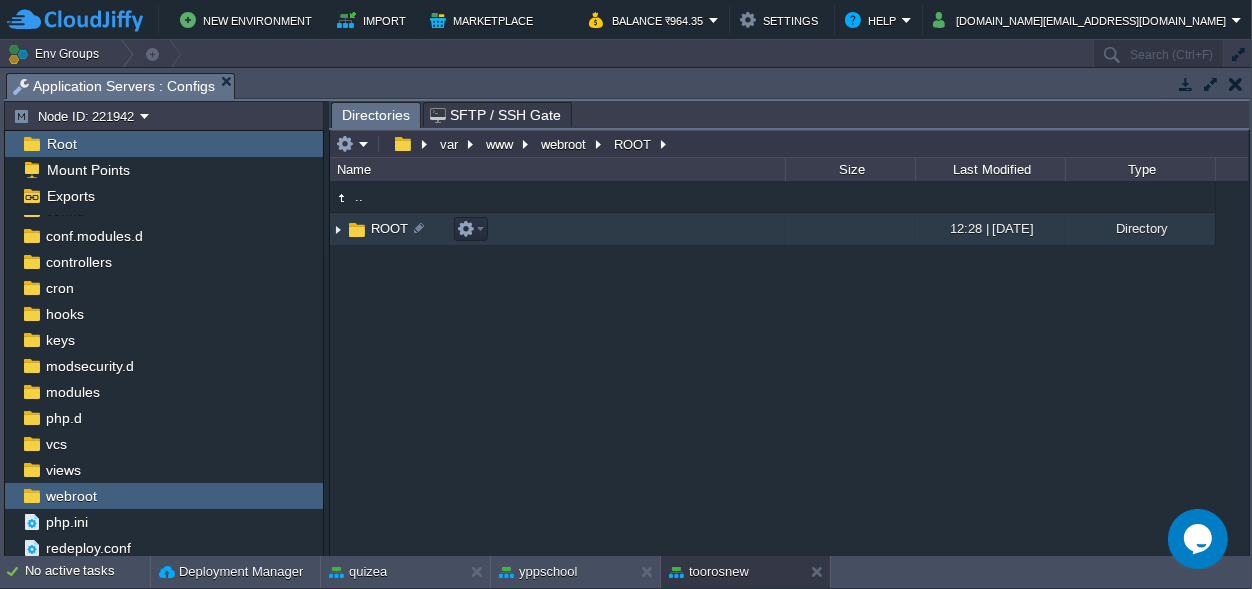 click on "ROOT" at bounding box center (389, 228) 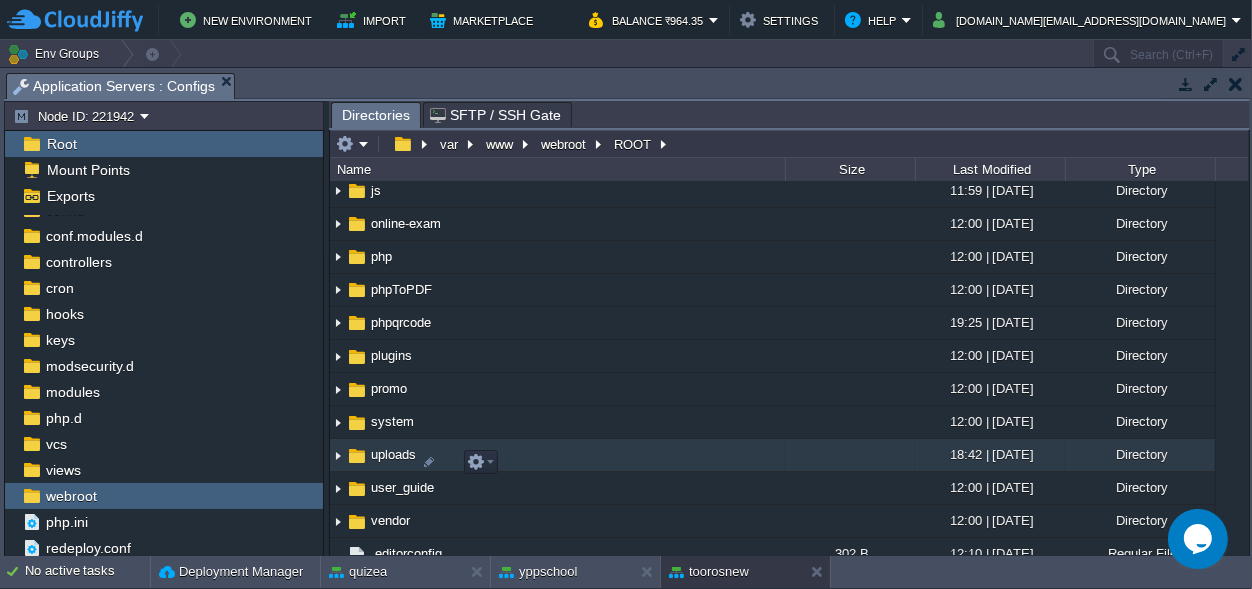 scroll, scrollTop: 0, scrollLeft: 0, axis: both 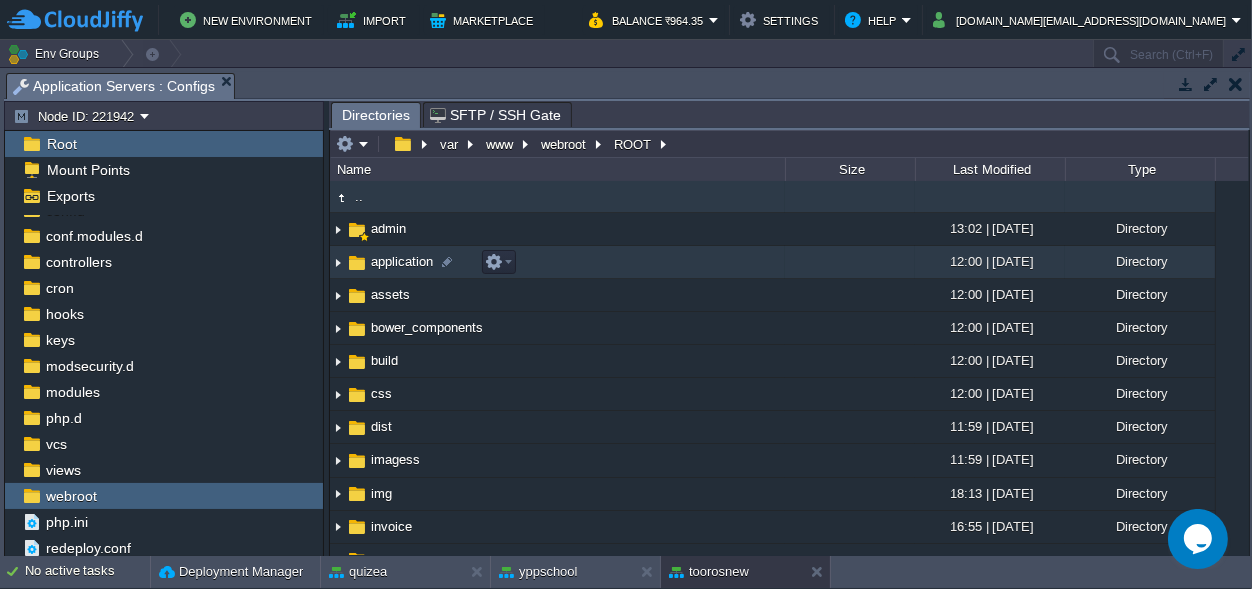 click on "application" at bounding box center (402, 261) 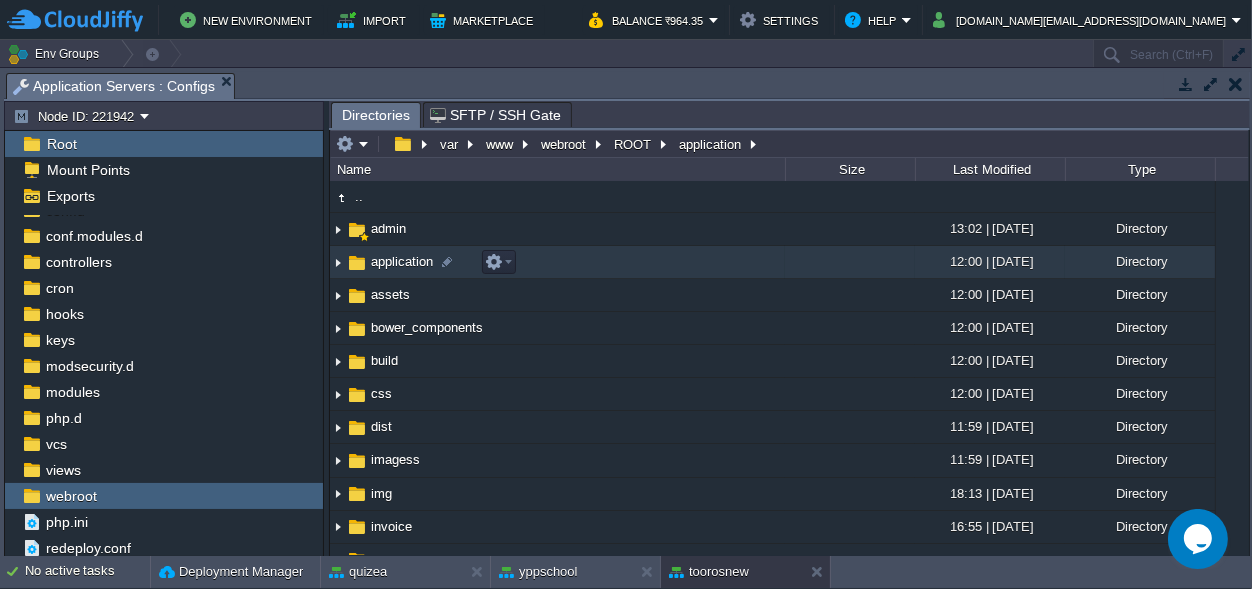 click on "application" at bounding box center (402, 261) 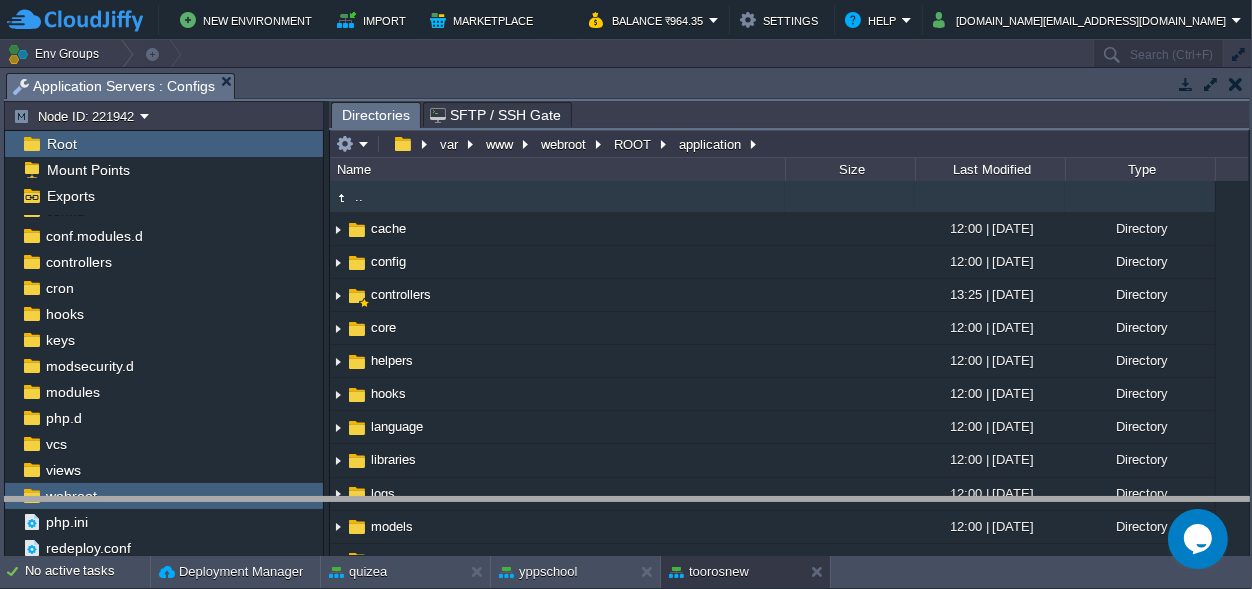 drag, startPoint x: 647, startPoint y: 91, endPoint x: 611, endPoint y: 506, distance: 416.55853 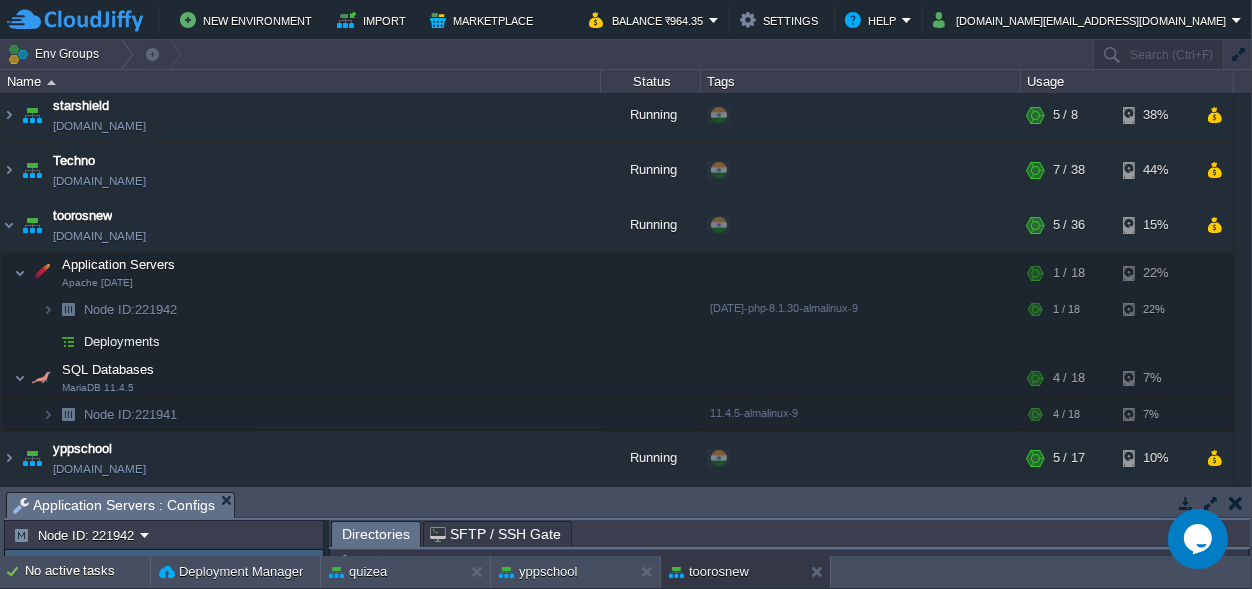 scroll, scrollTop: 241, scrollLeft: 0, axis: vertical 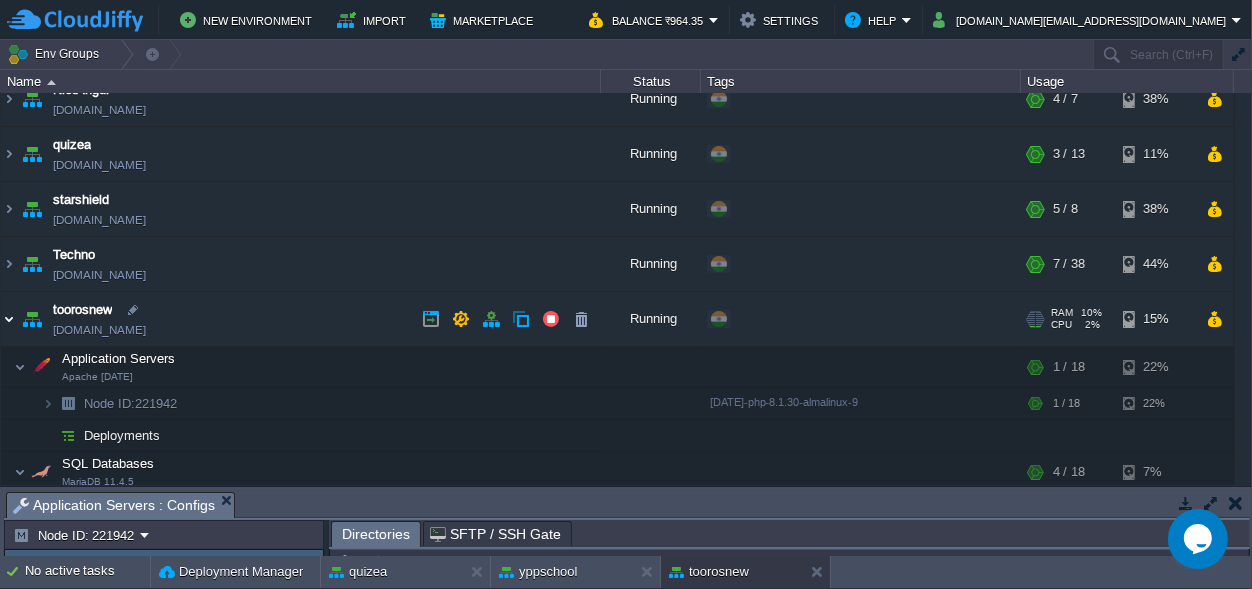 click at bounding box center (9, 319) 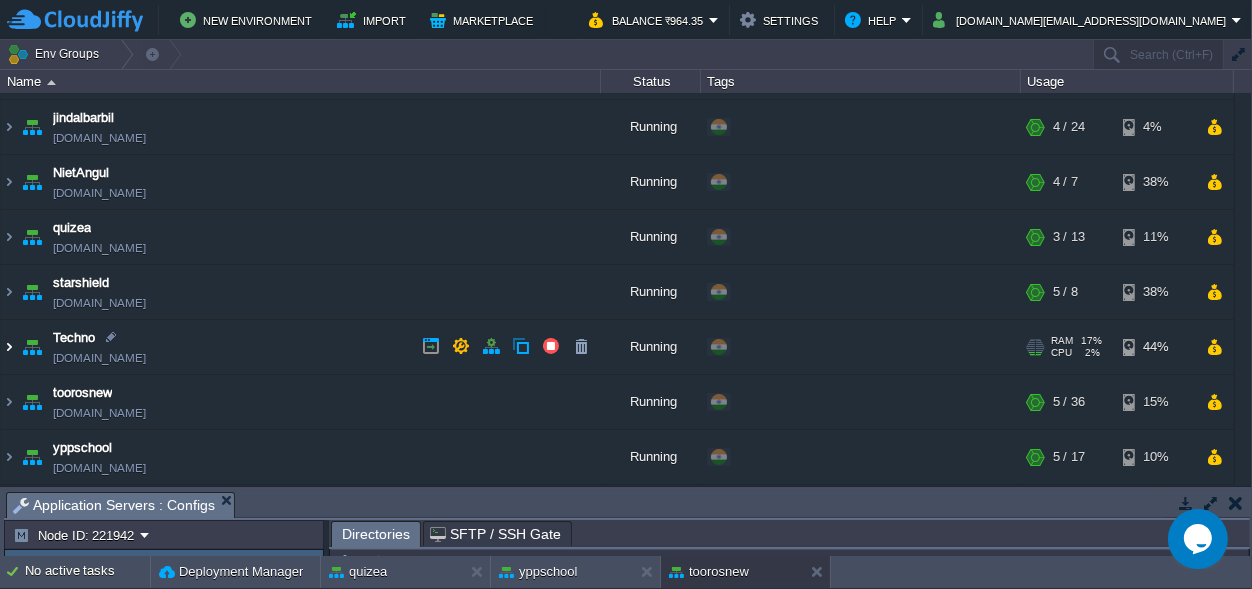 scroll, scrollTop: 157, scrollLeft: 0, axis: vertical 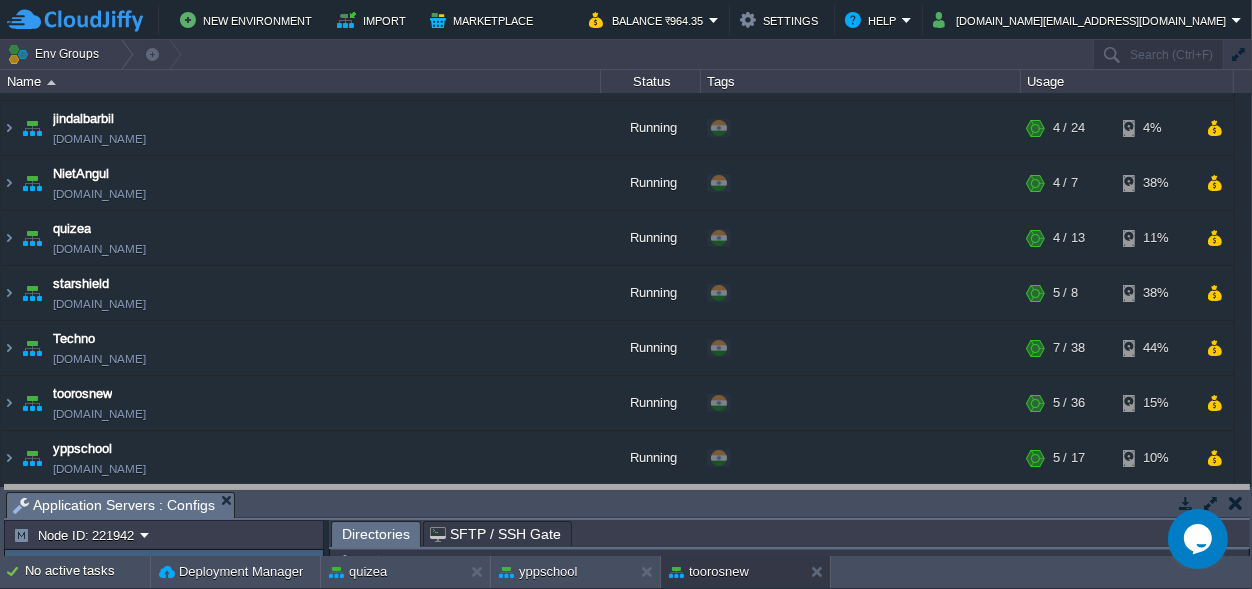 drag, startPoint x: 760, startPoint y: 506, endPoint x: 545, endPoint y: -4, distance: 553.4664 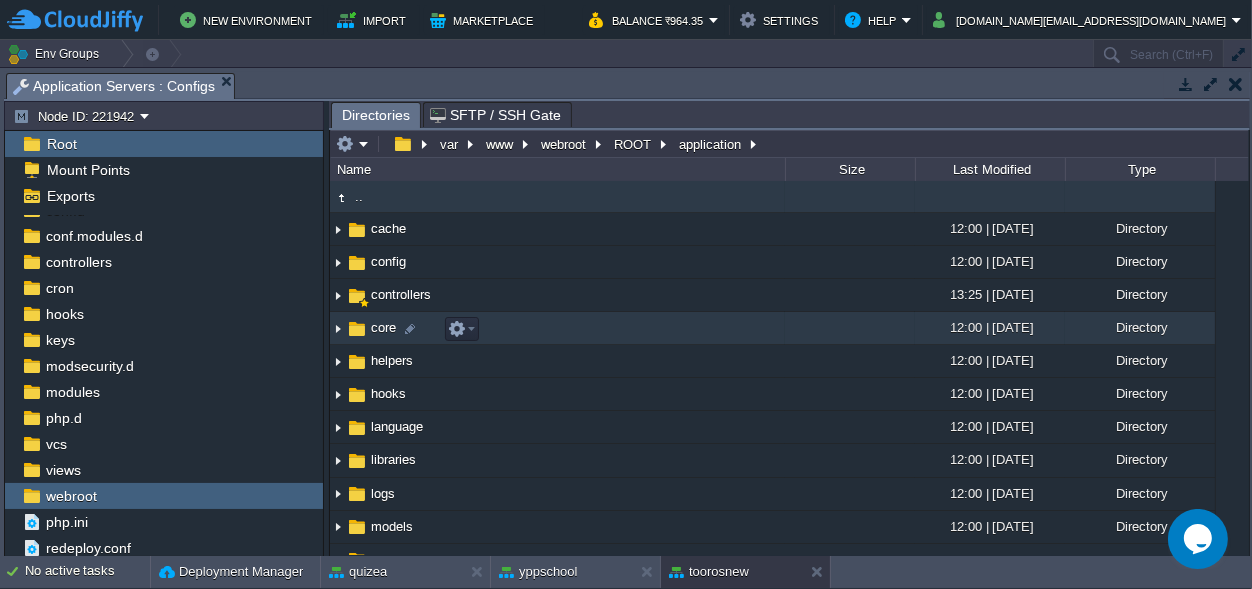 click at bounding box center [850, 328] 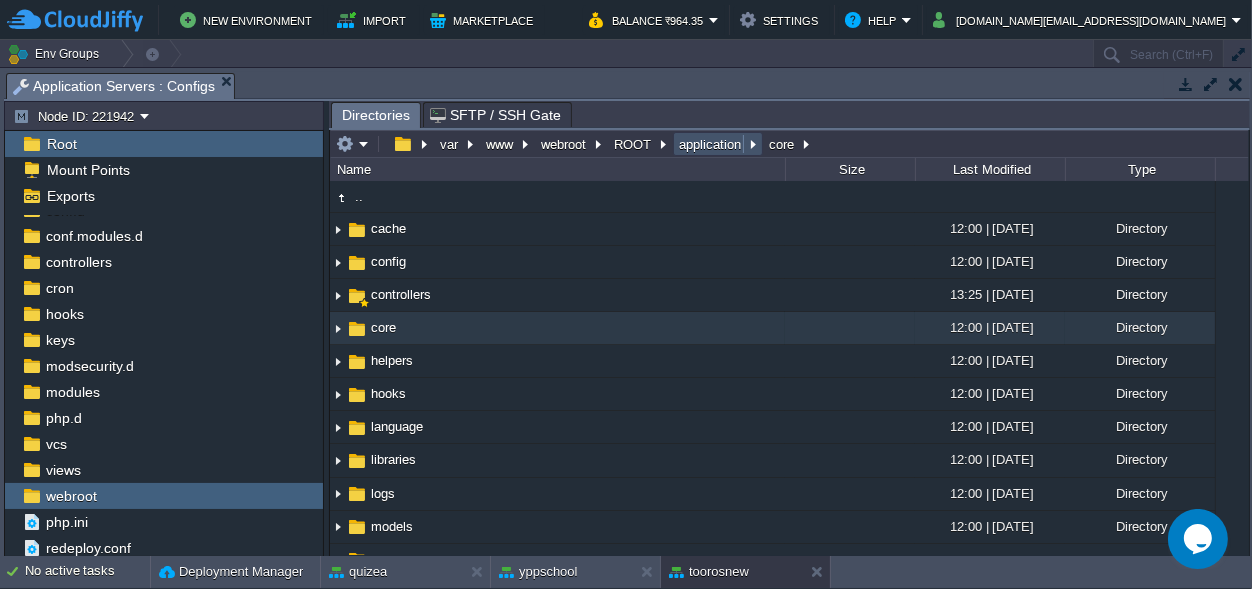 click on "application" at bounding box center [711, 144] 